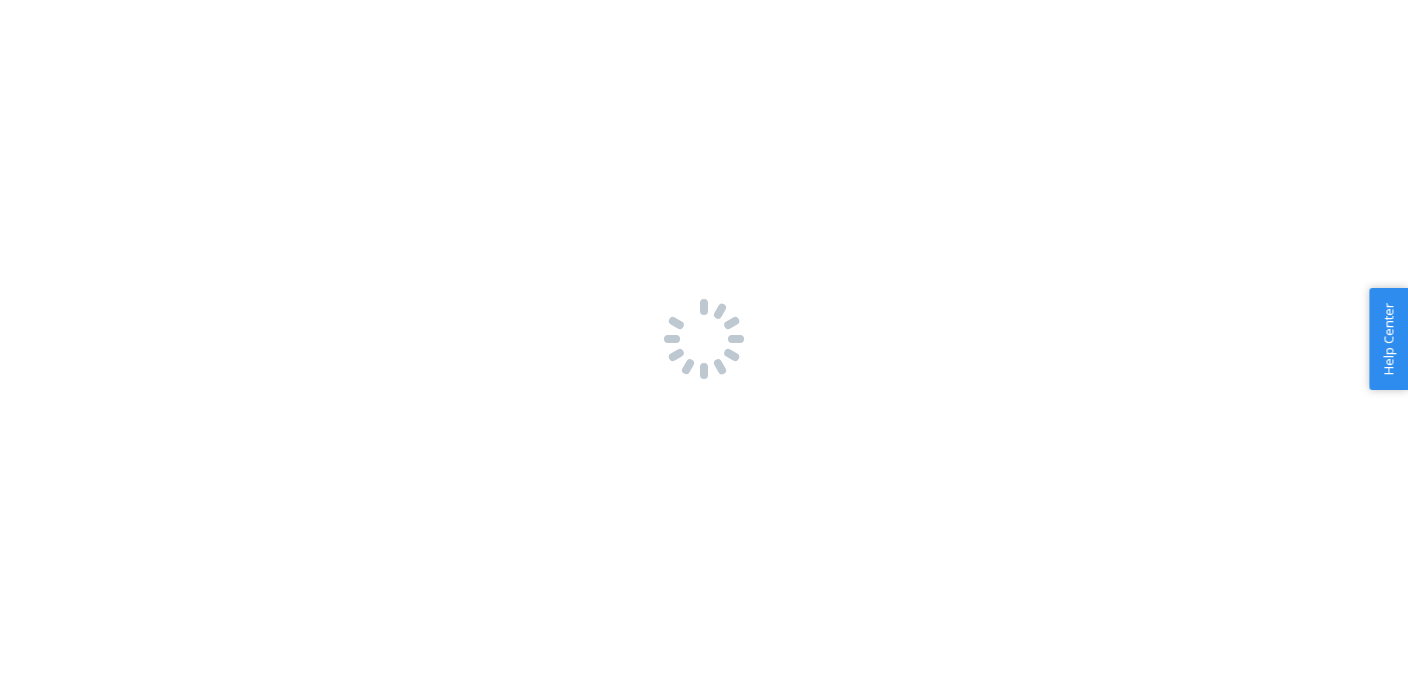 scroll, scrollTop: 0, scrollLeft: 0, axis: both 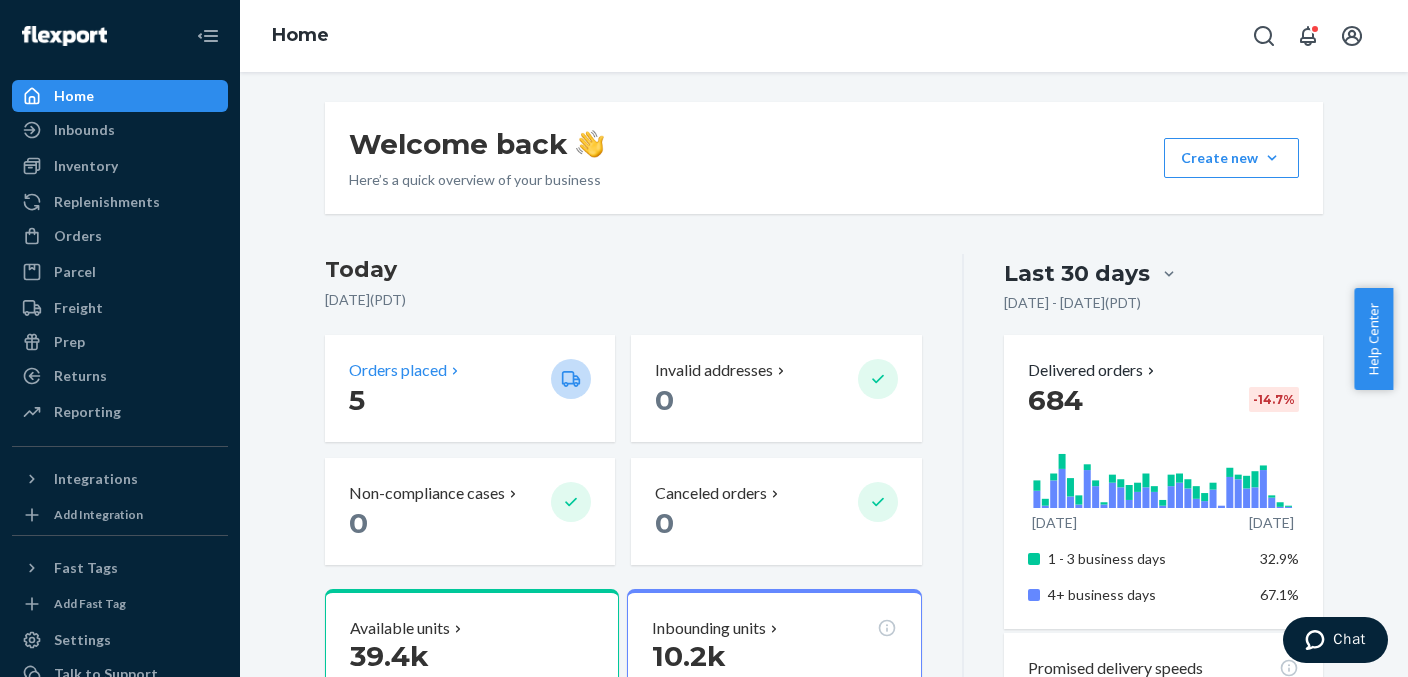 click on "5" at bounding box center [442, 400] 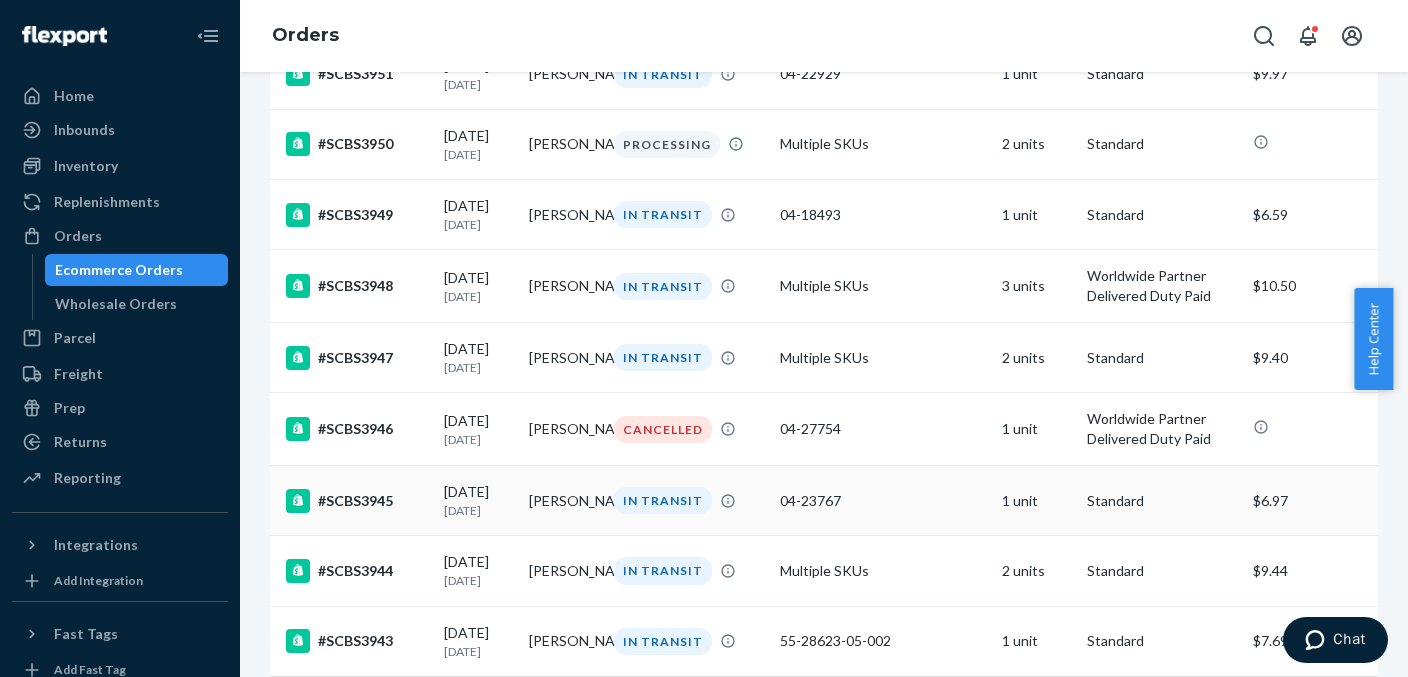 scroll, scrollTop: 1394, scrollLeft: 0, axis: vertical 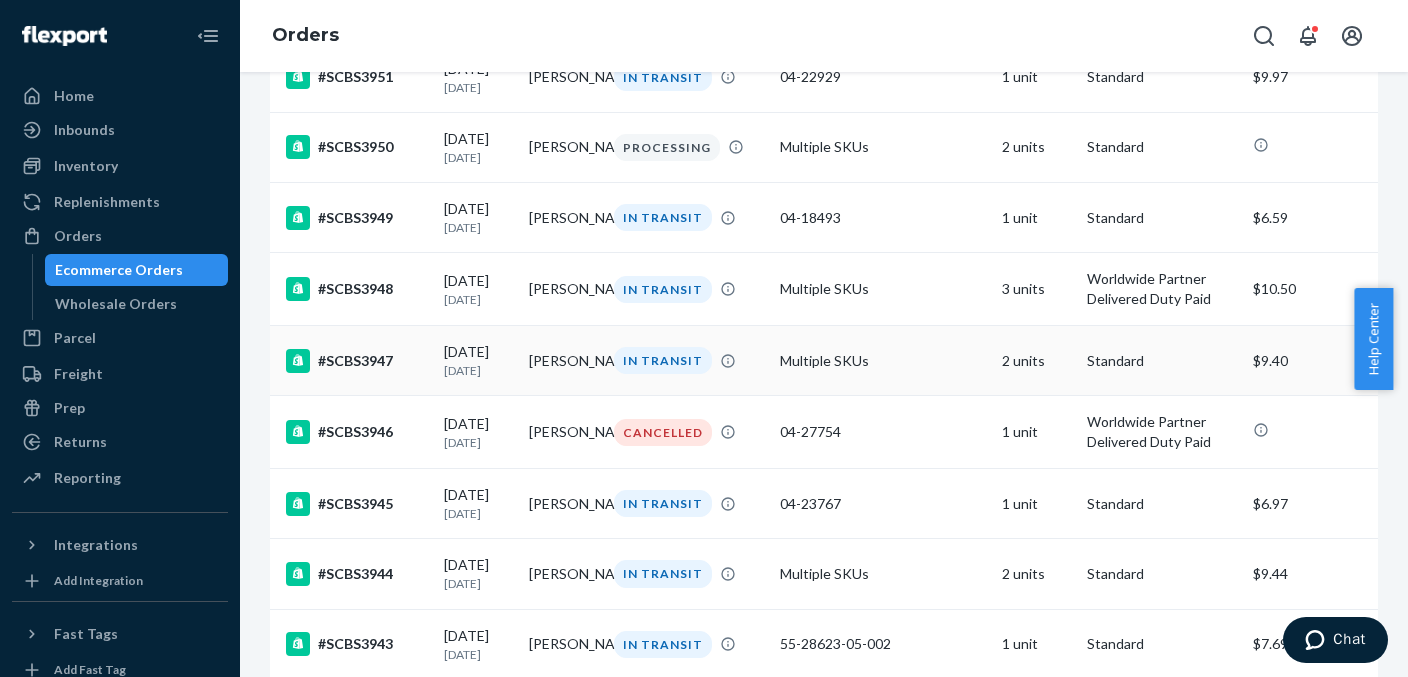 click on "2 units" at bounding box center [1036, 361] 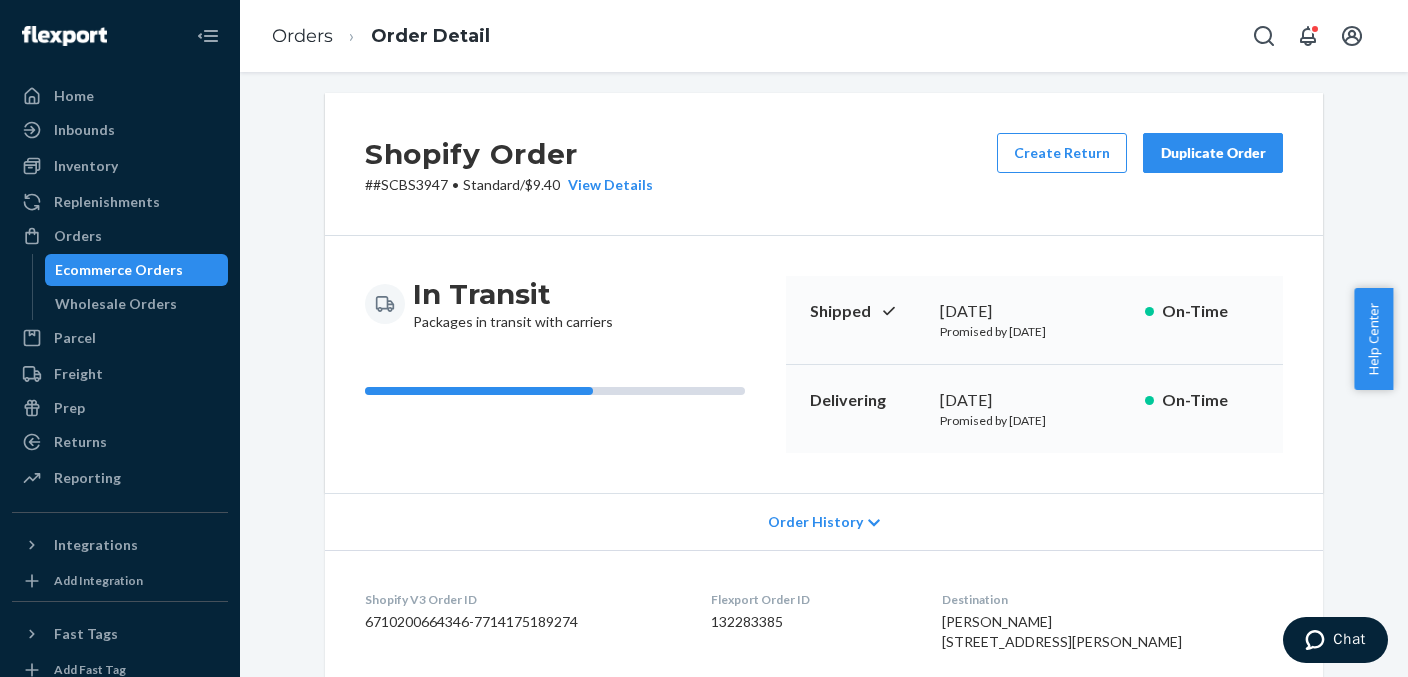 scroll, scrollTop: 0, scrollLeft: 0, axis: both 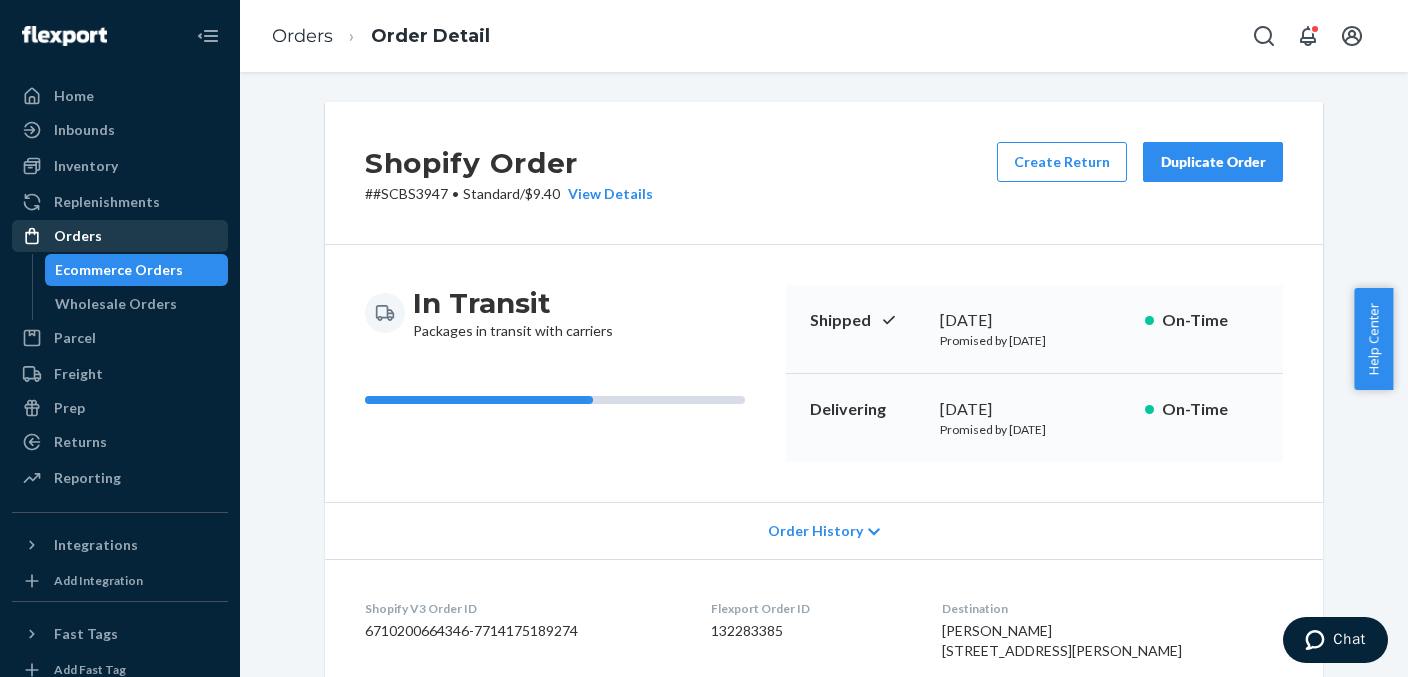 click on "Orders" at bounding box center (120, 236) 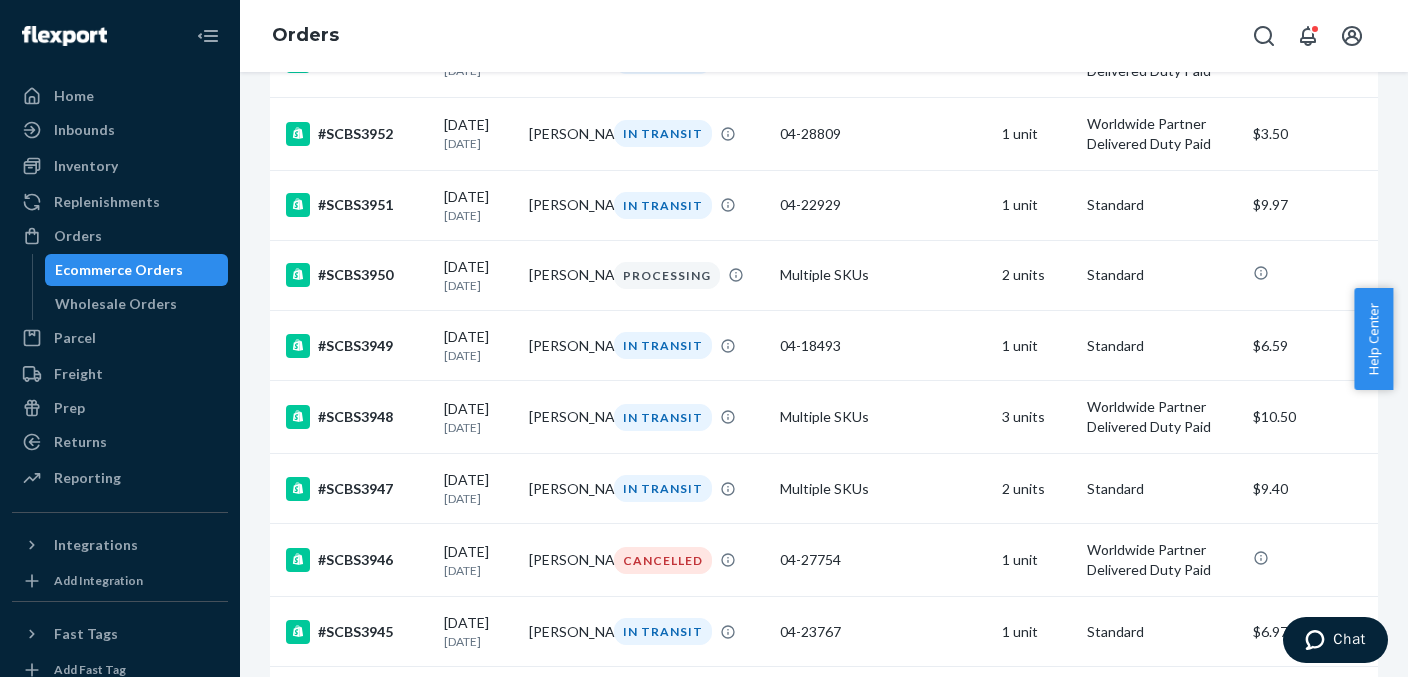 scroll, scrollTop: 1300, scrollLeft: 0, axis: vertical 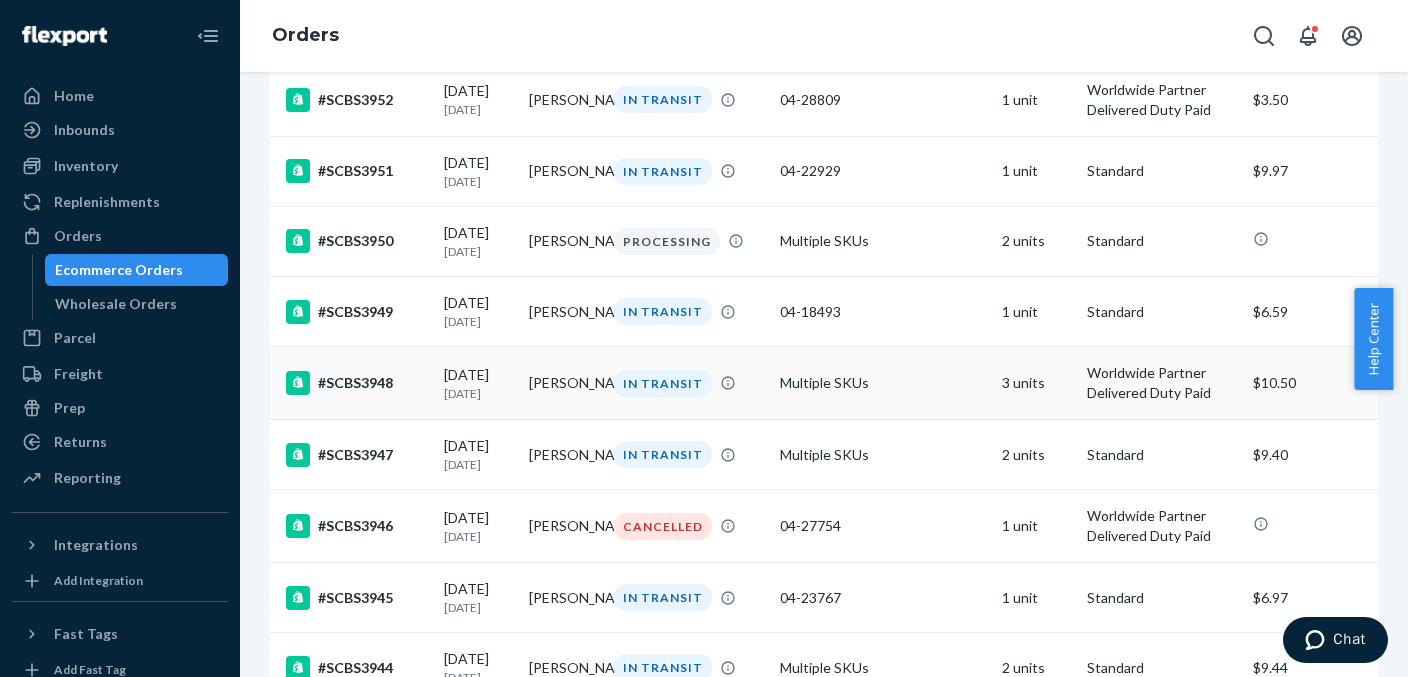 click on "3 units" at bounding box center (1036, 383) 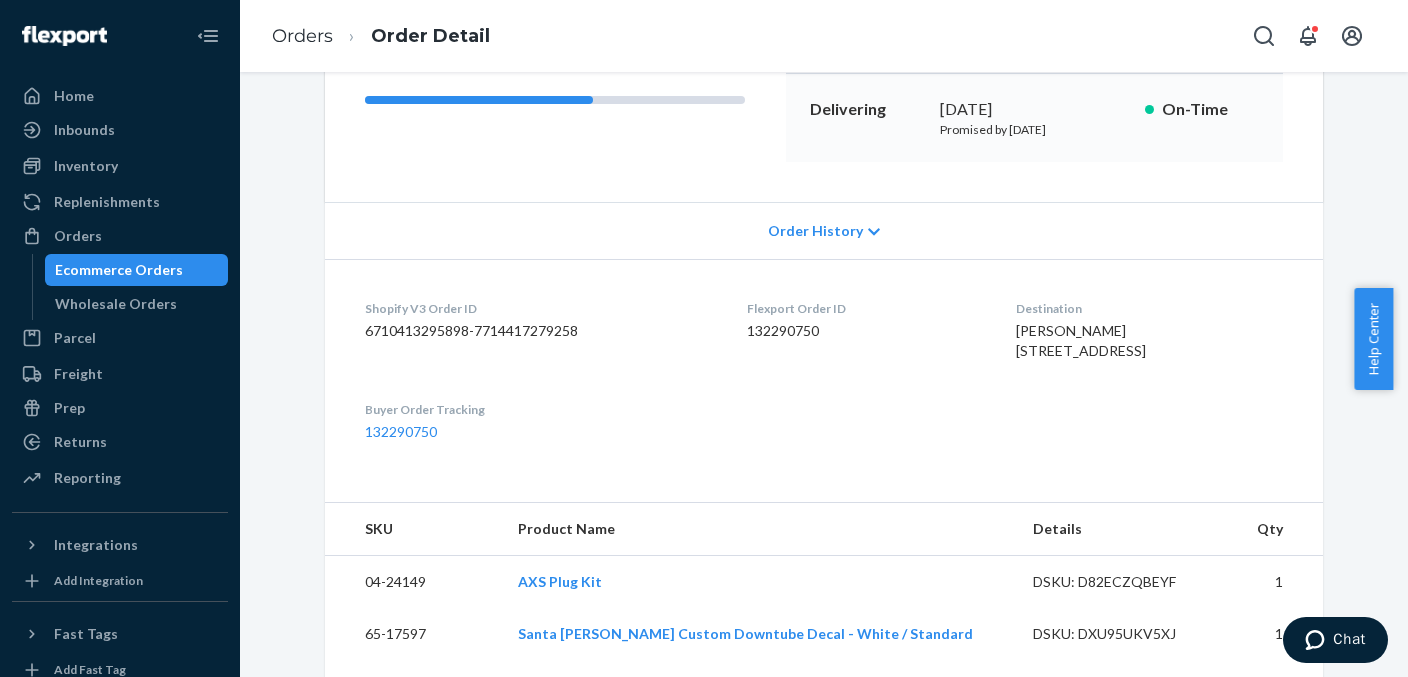 scroll, scrollTop: 400, scrollLeft: 0, axis: vertical 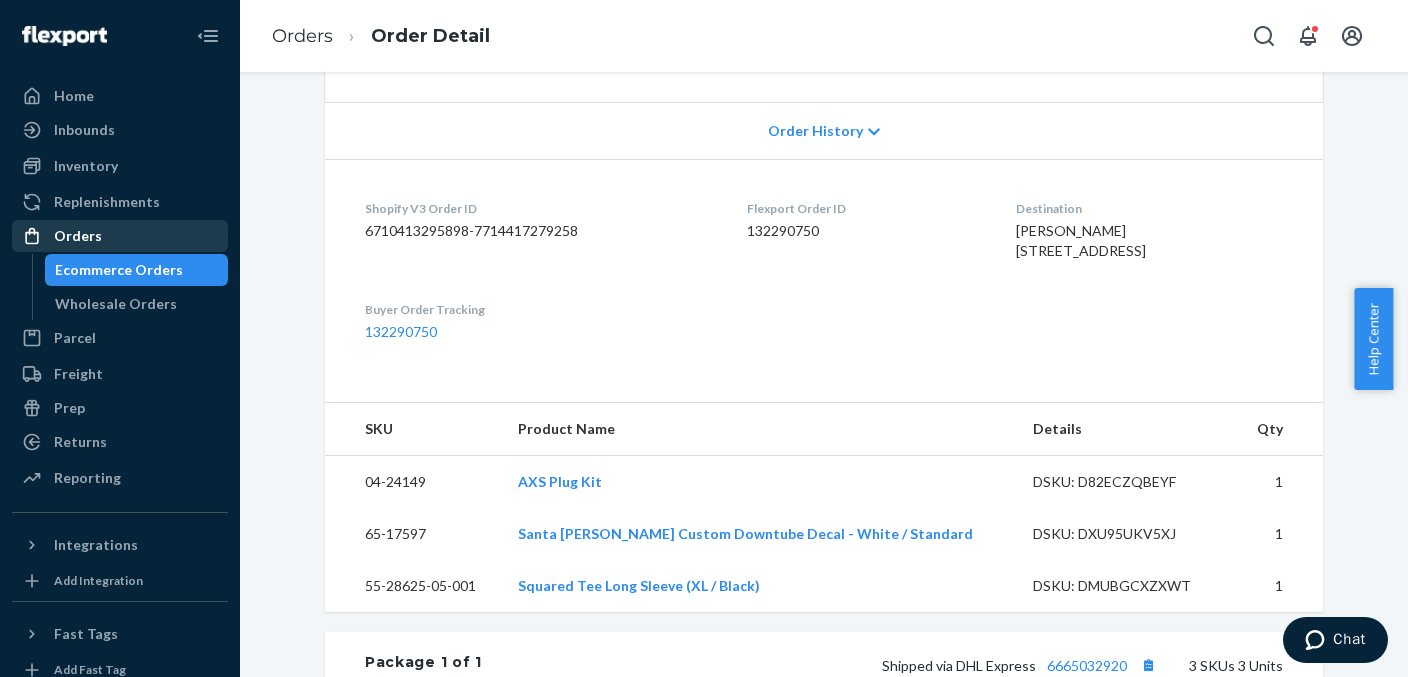 click on "Orders" at bounding box center [120, 236] 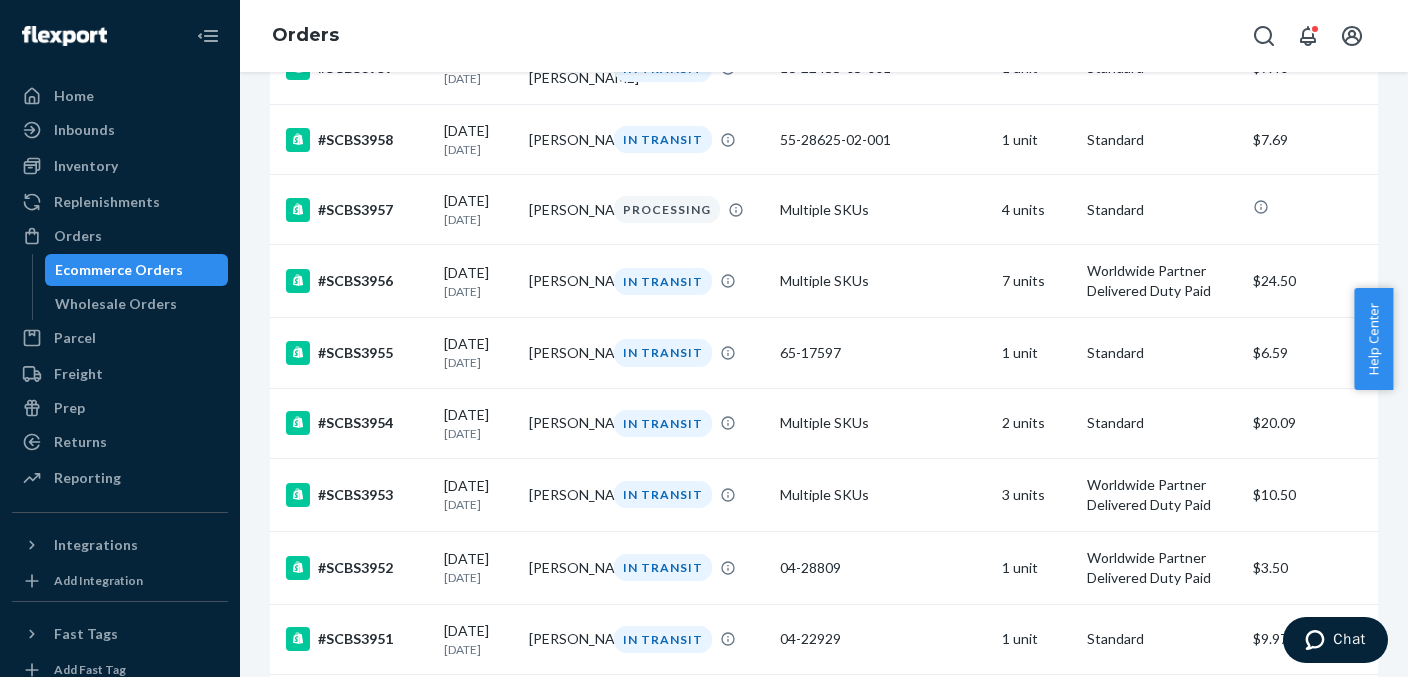 scroll, scrollTop: 800, scrollLeft: 0, axis: vertical 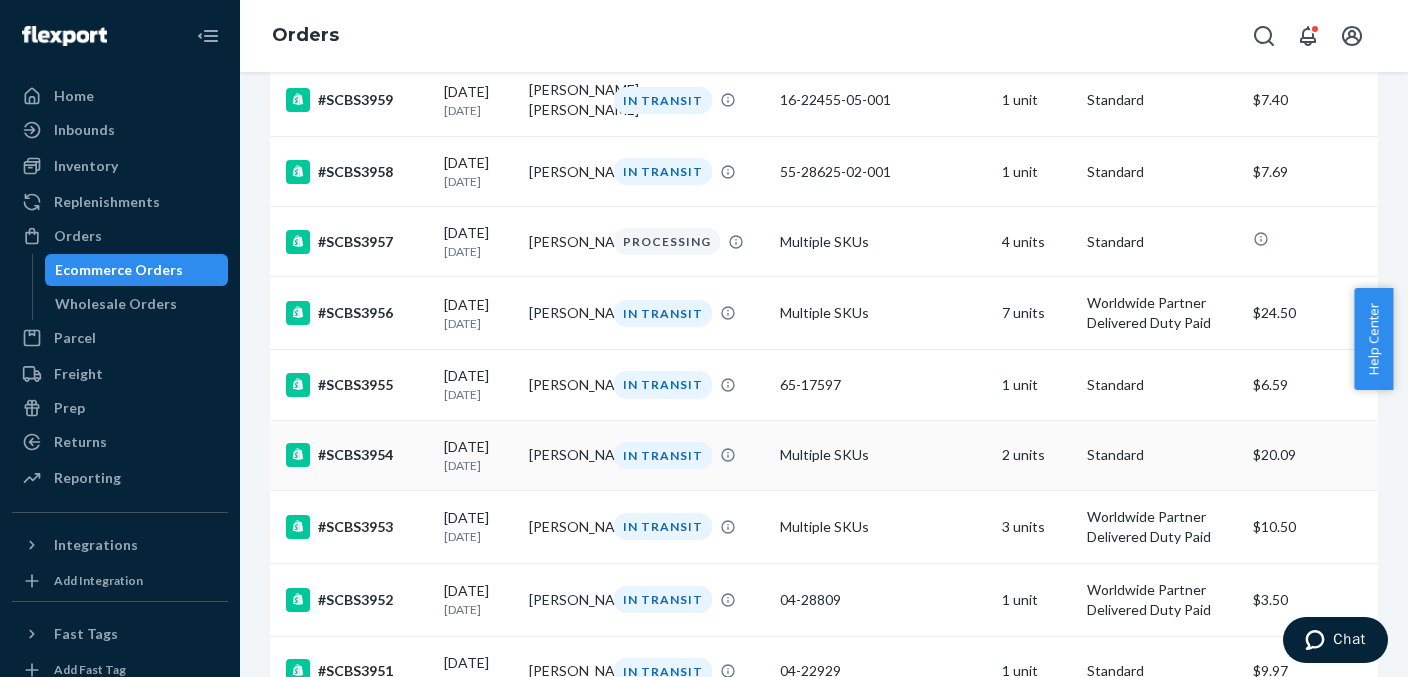 click on "2 units" at bounding box center [1036, 455] 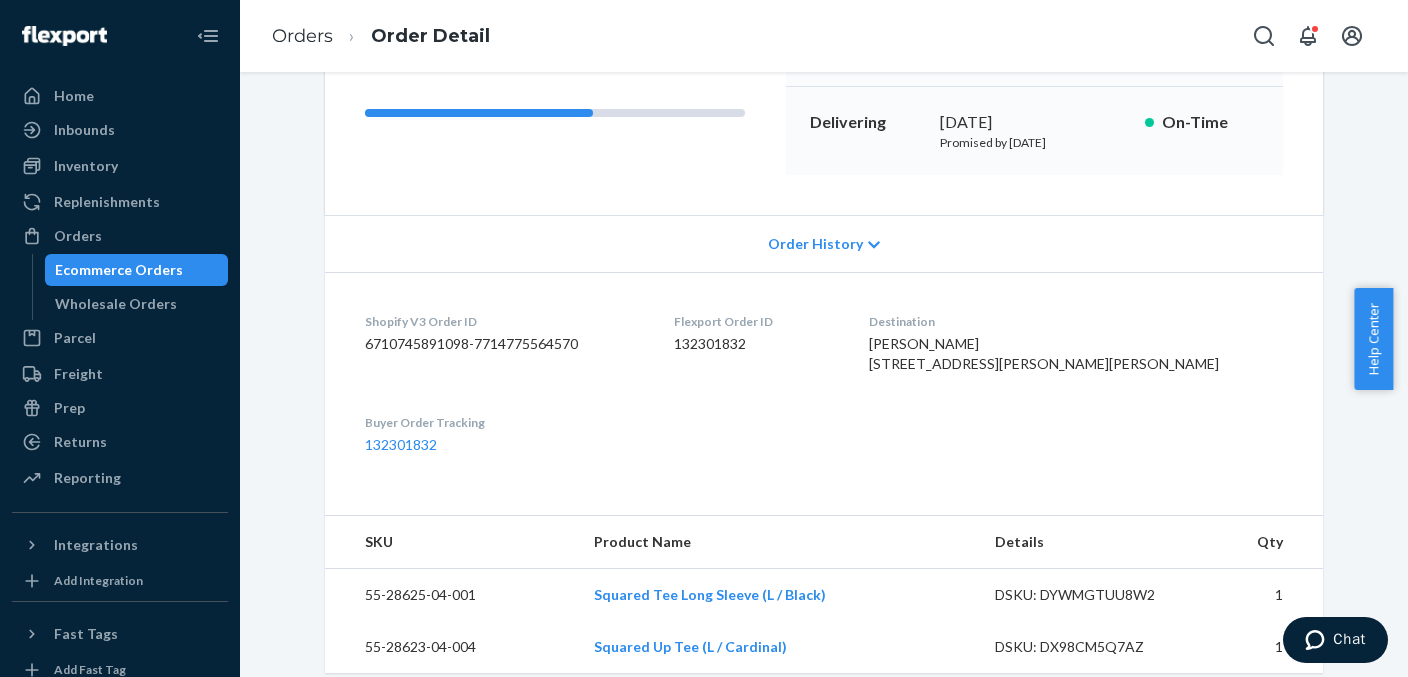 scroll, scrollTop: 100, scrollLeft: 0, axis: vertical 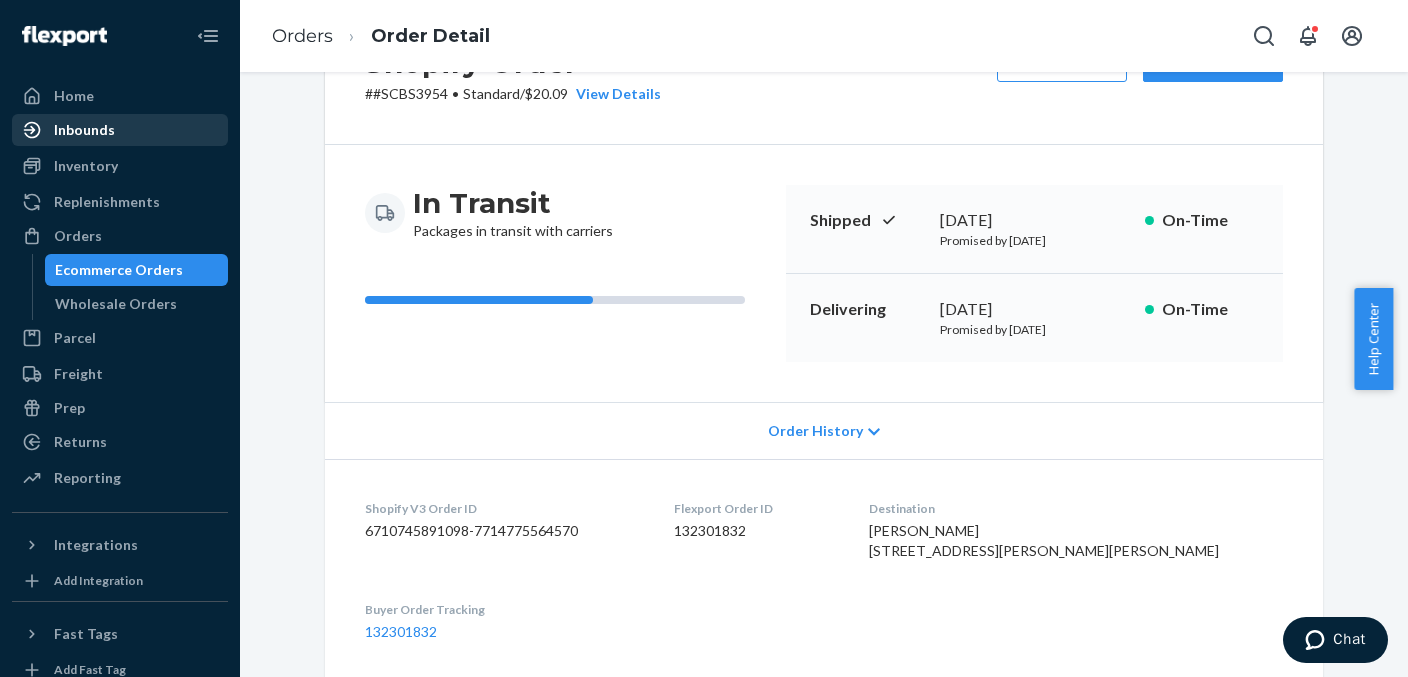 click on "Inbounds" at bounding box center (84, 130) 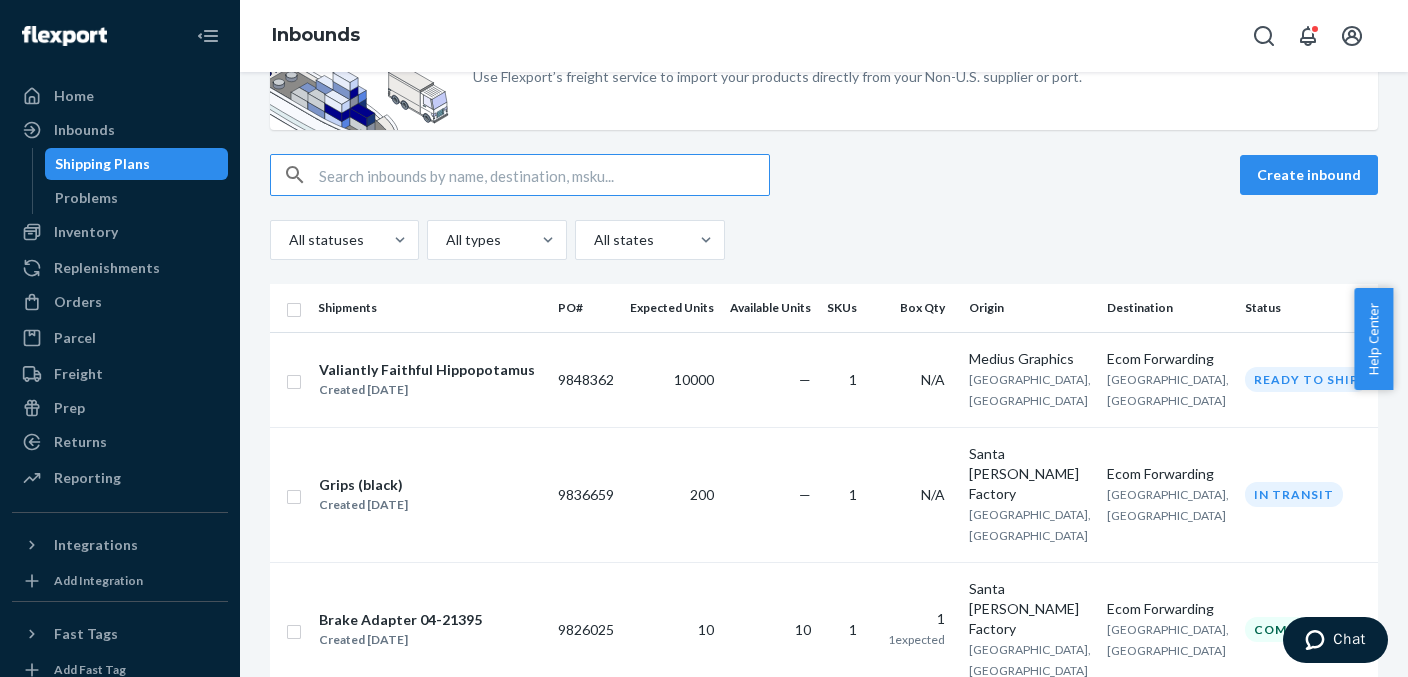 scroll, scrollTop: 0, scrollLeft: 0, axis: both 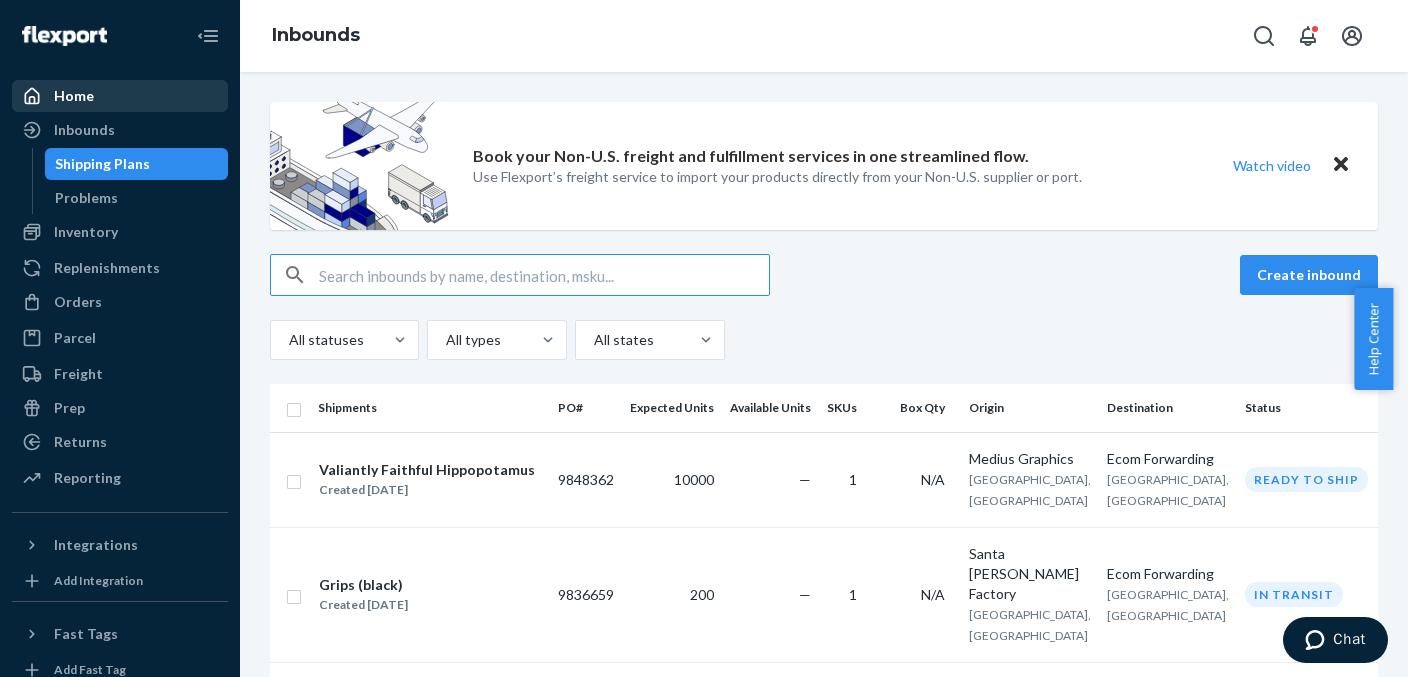 click on "Home" at bounding box center [74, 96] 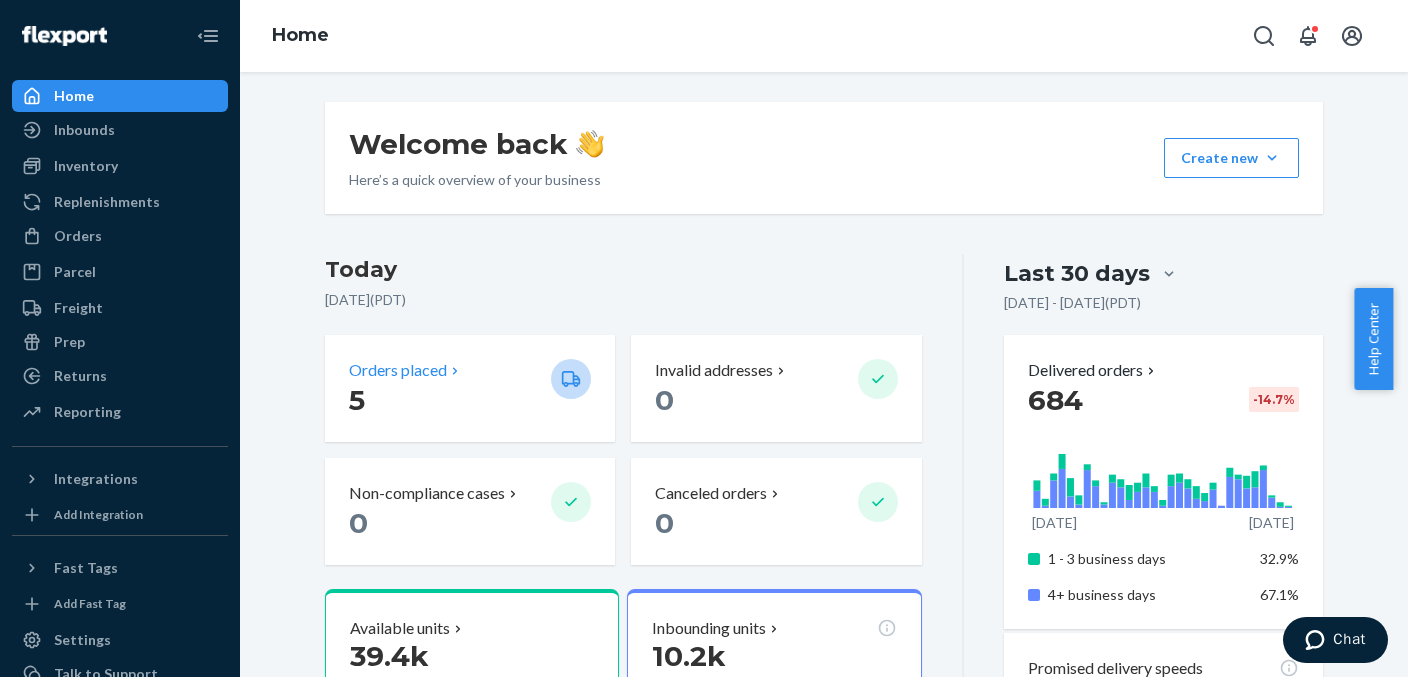 click on "5" at bounding box center (357, 400) 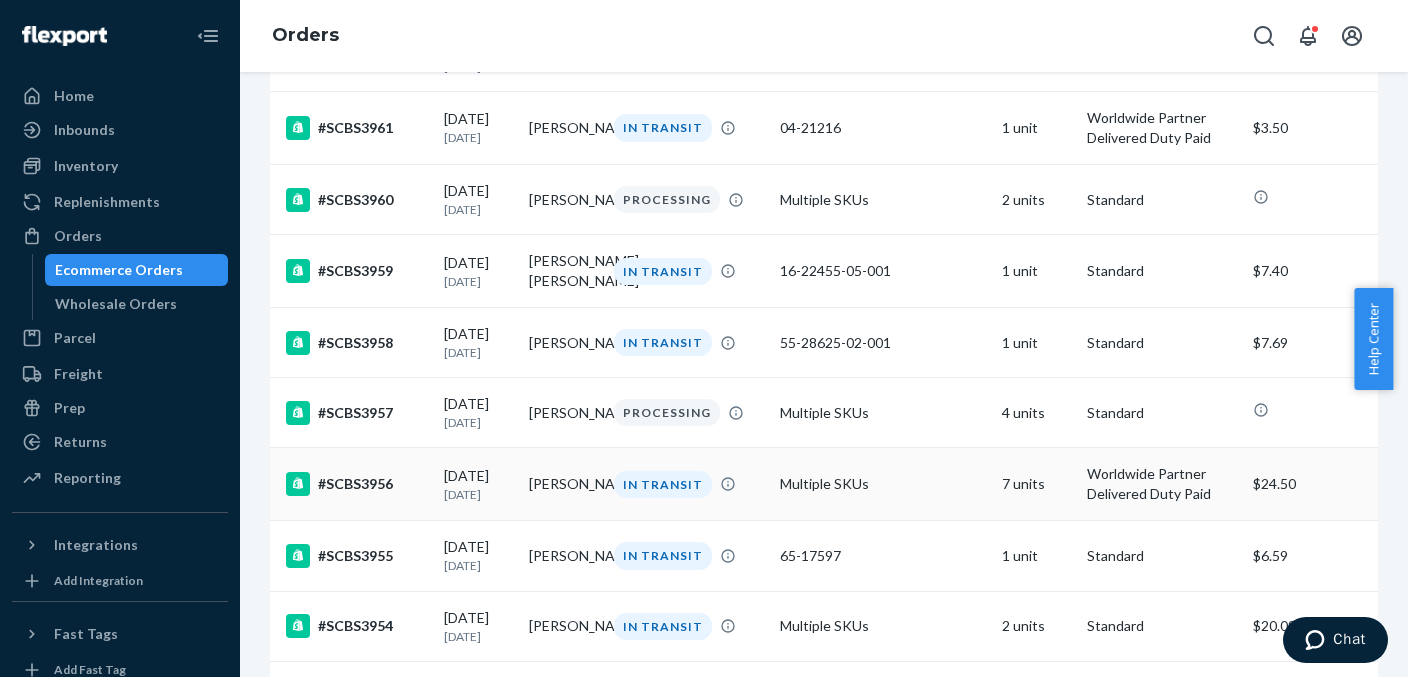 scroll, scrollTop: 594, scrollLeft: 0, axis: vertical 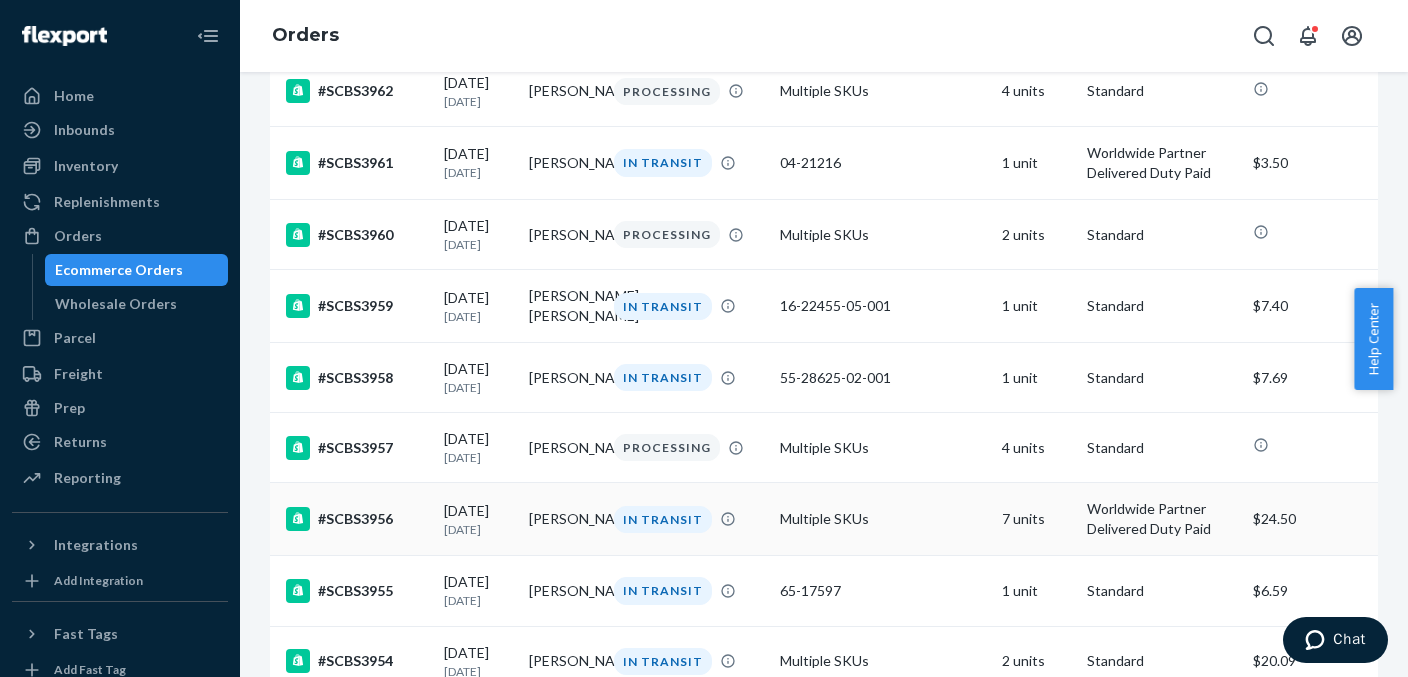 click on "7 units" at bounding box center (1036, 519) 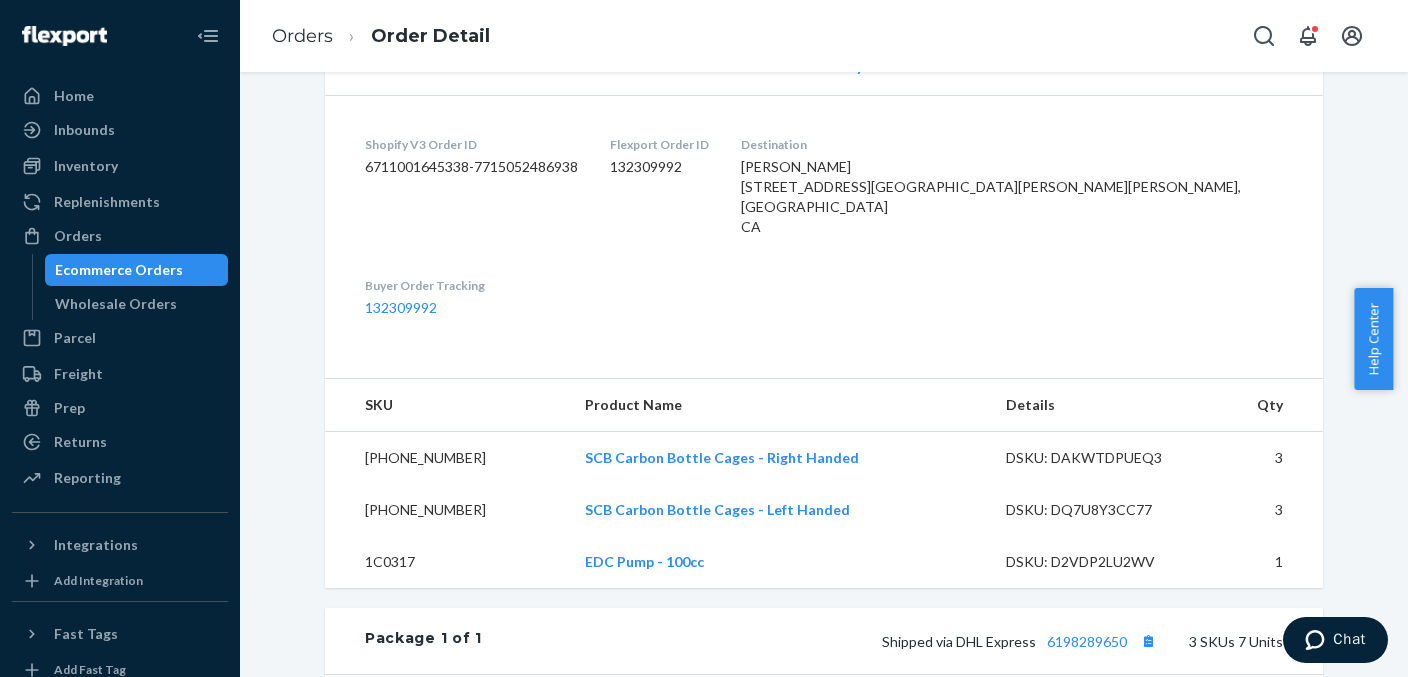 scroll, scrollTop: 500, scrollLeft: 0, axis: vertical 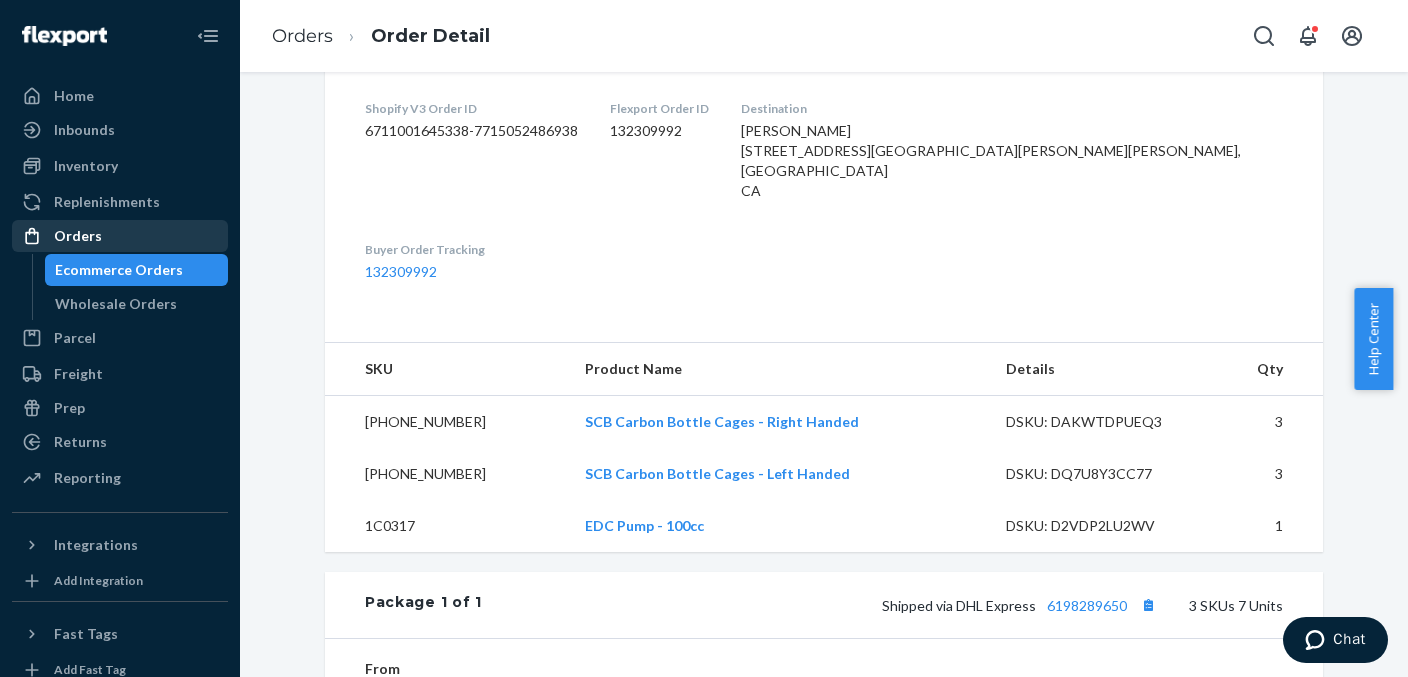 click on "Orders" at bounding box center [78, 236] 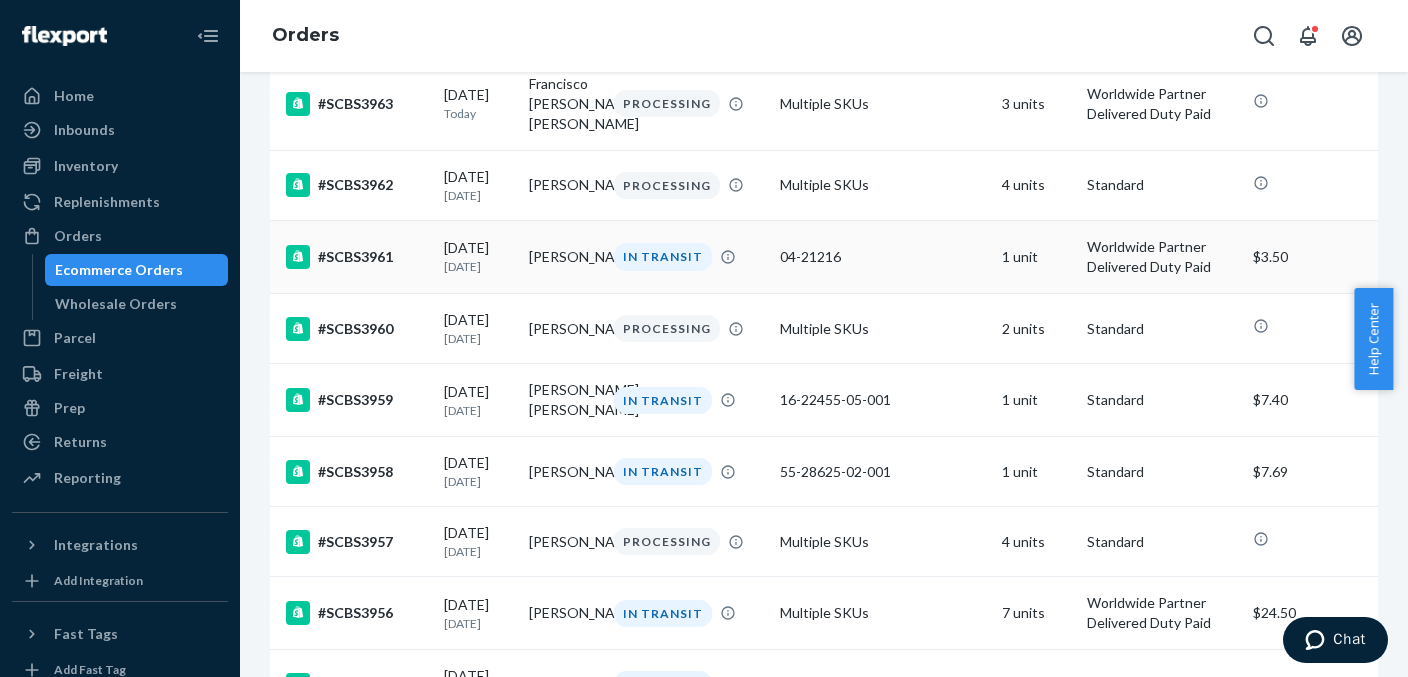 scroll, scrollTop: 600, scrollLeft: 0, axis: vertical 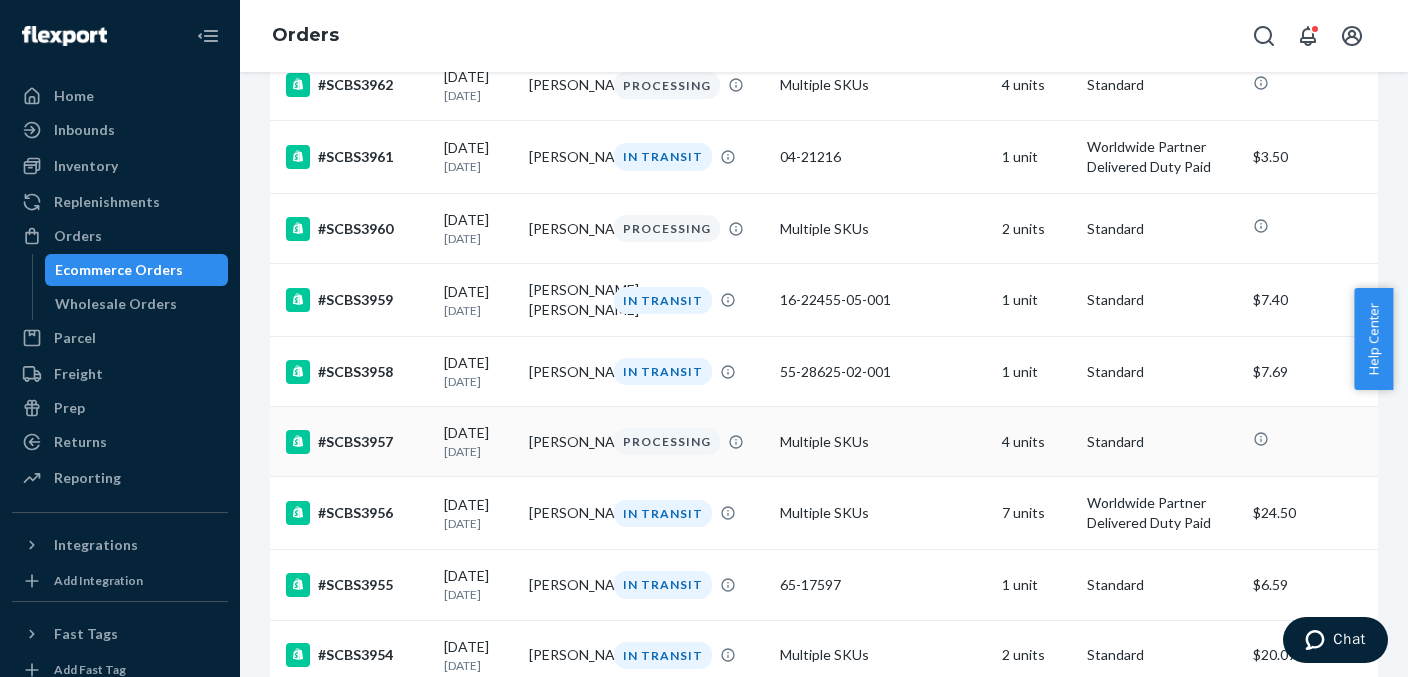 click on "4 units" at bounding box center (1036, 442) 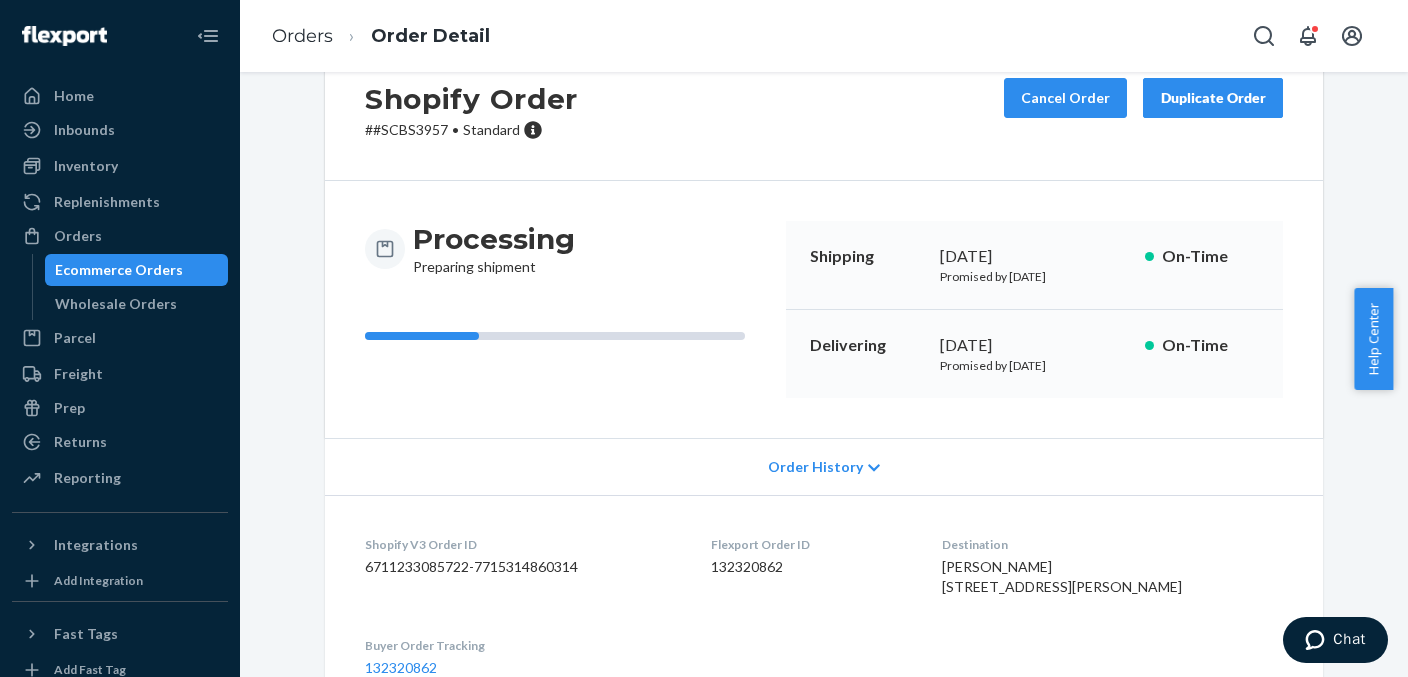 scroll, scrollTop: 100, scrollLeft: 0, axis: vertical 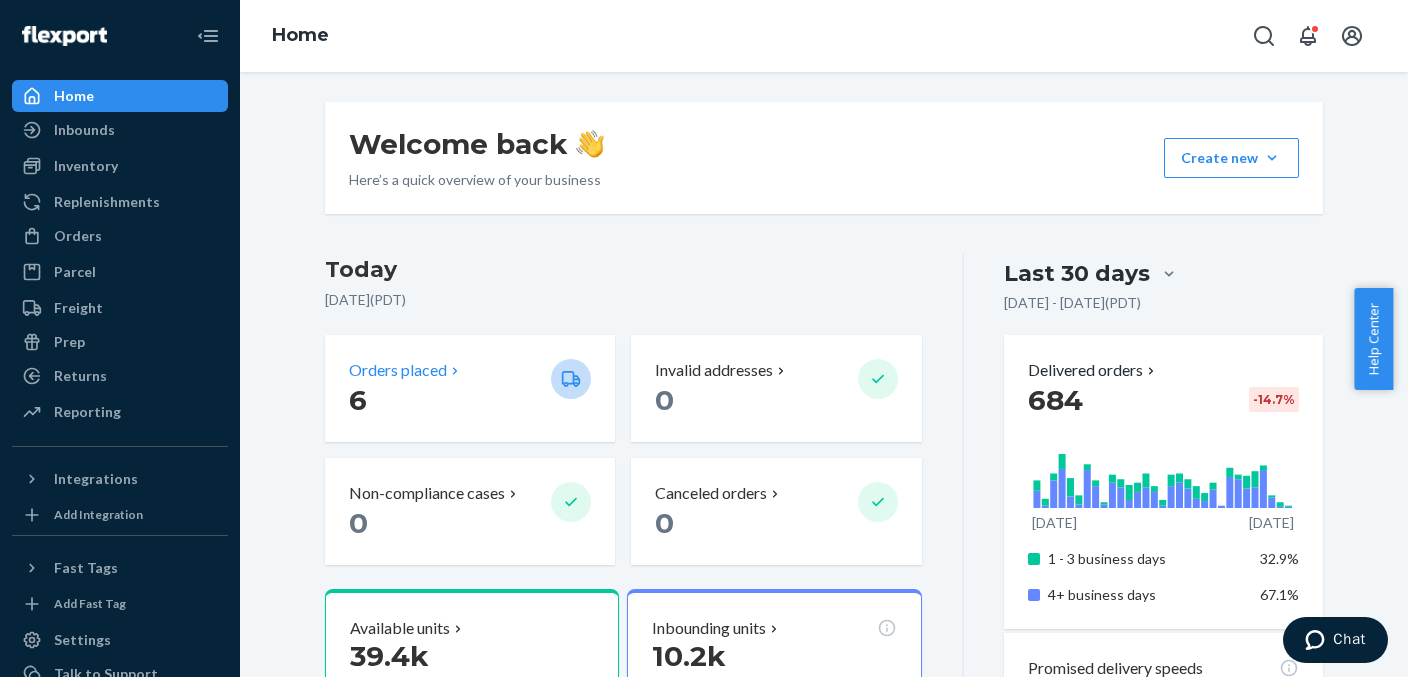 click on "6" at bounding box center [442, 400] 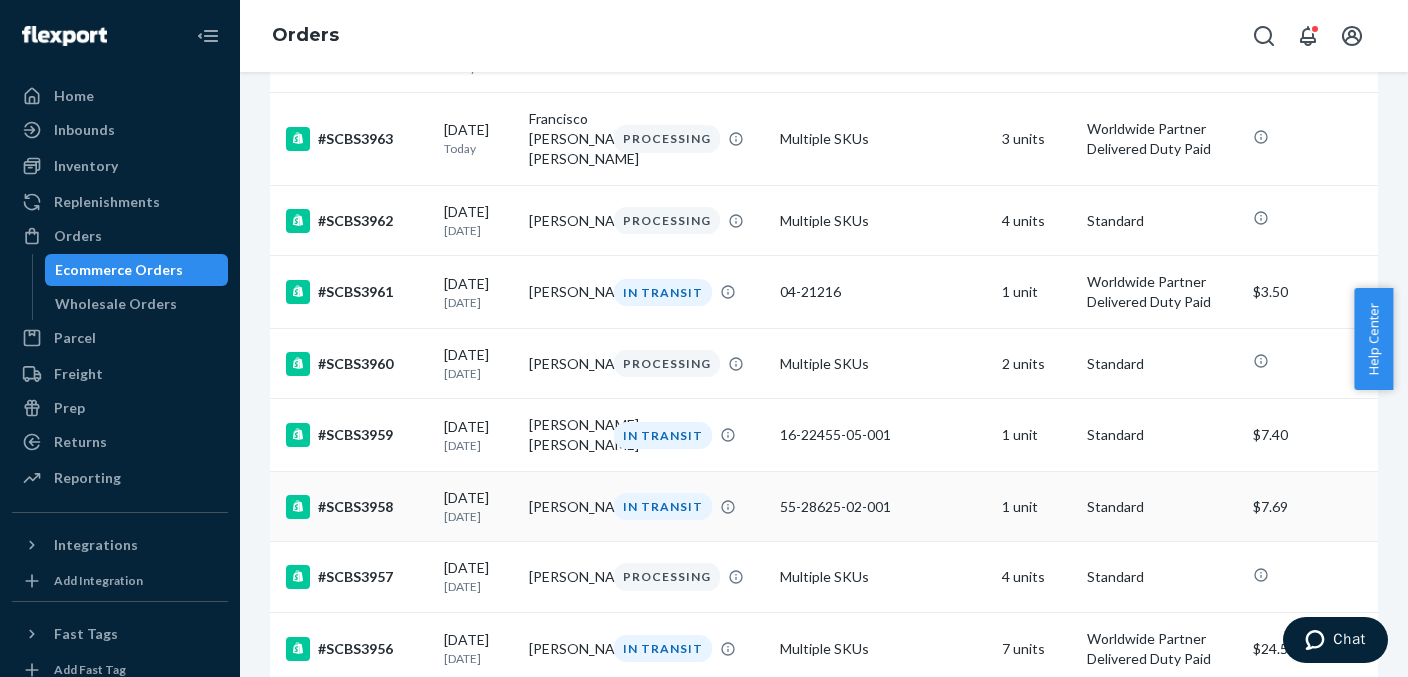scroll, scrollTop: 500, scrollLeft: 0, axis: vertical 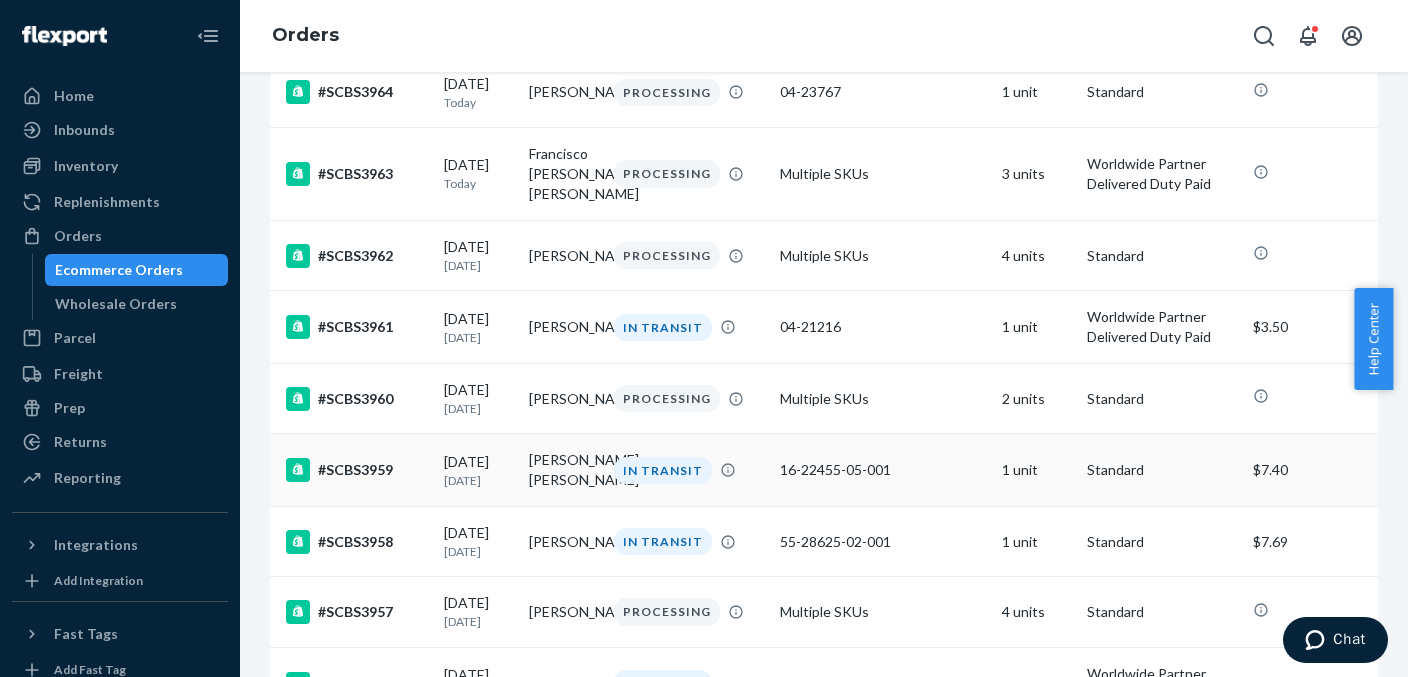 click on "1 unit" at bounding box center (1036, 470) 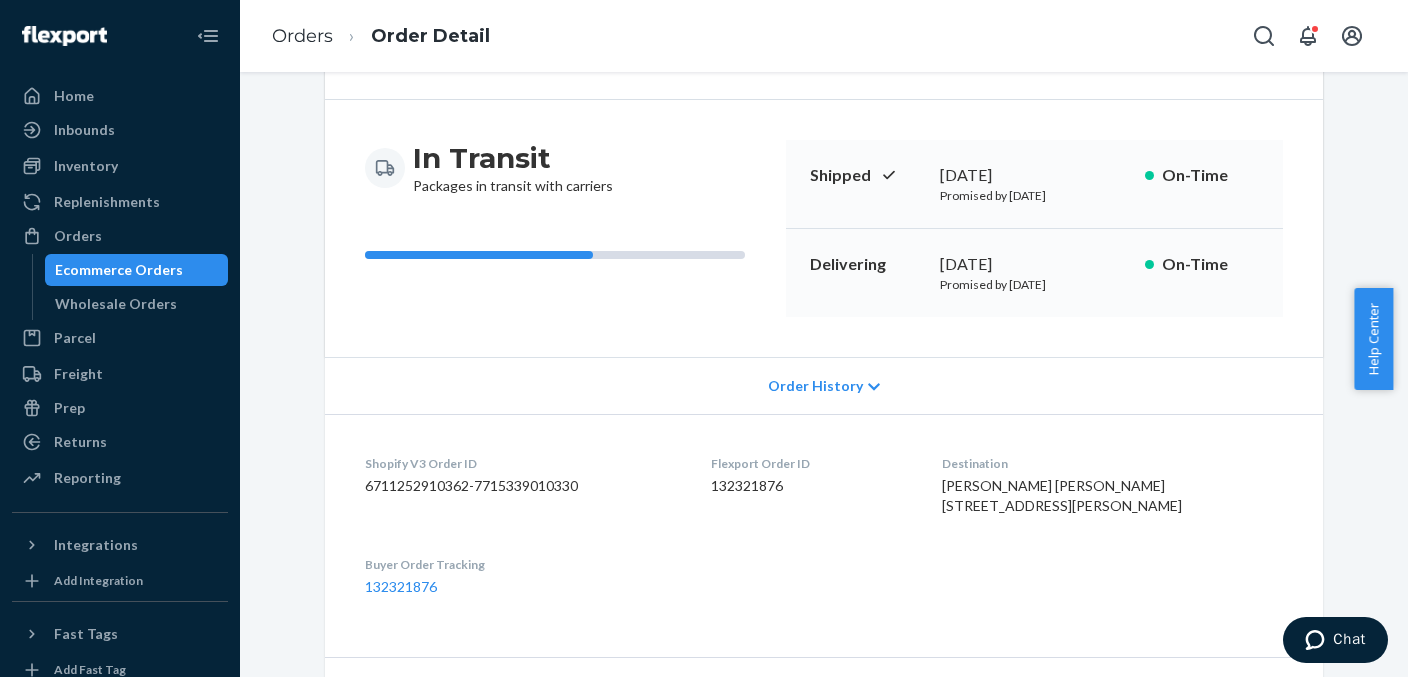 scroll, scrollTop: 0, scrollLeft: 0, axis: both 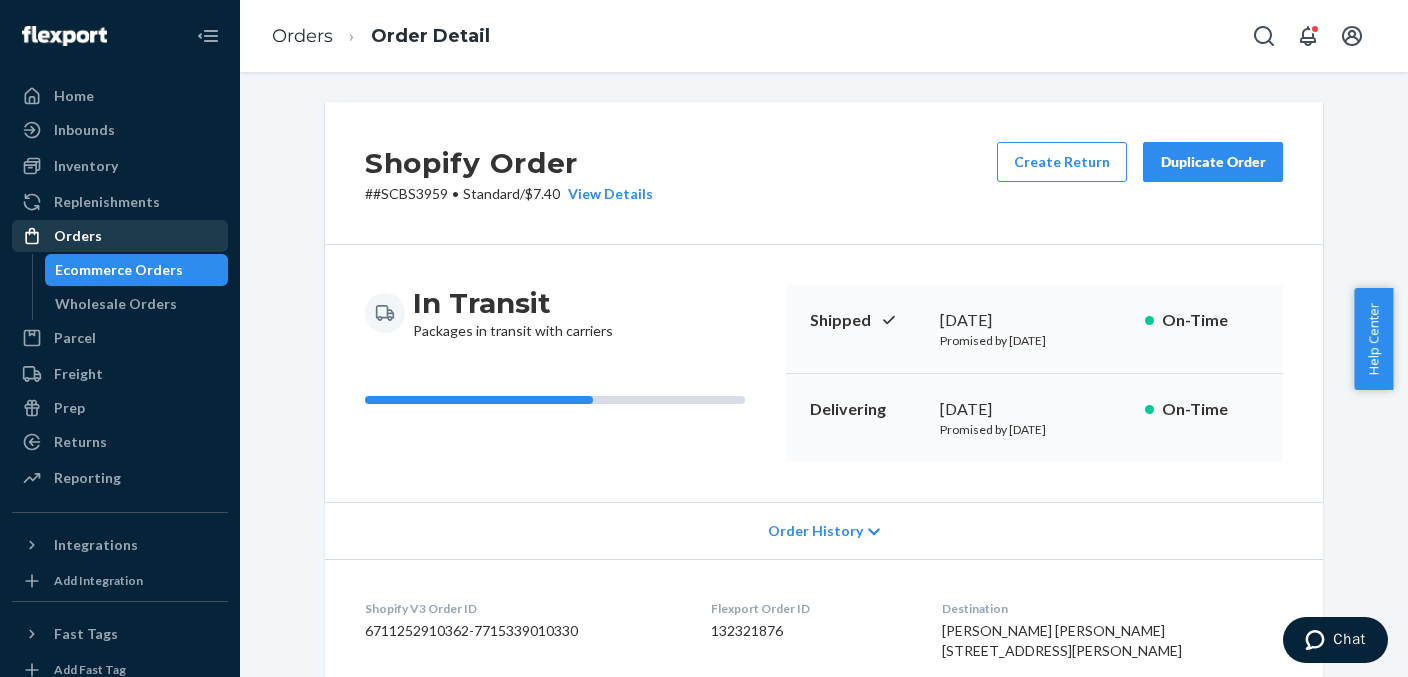 click on "Orders" at bounding box center [78, 236] 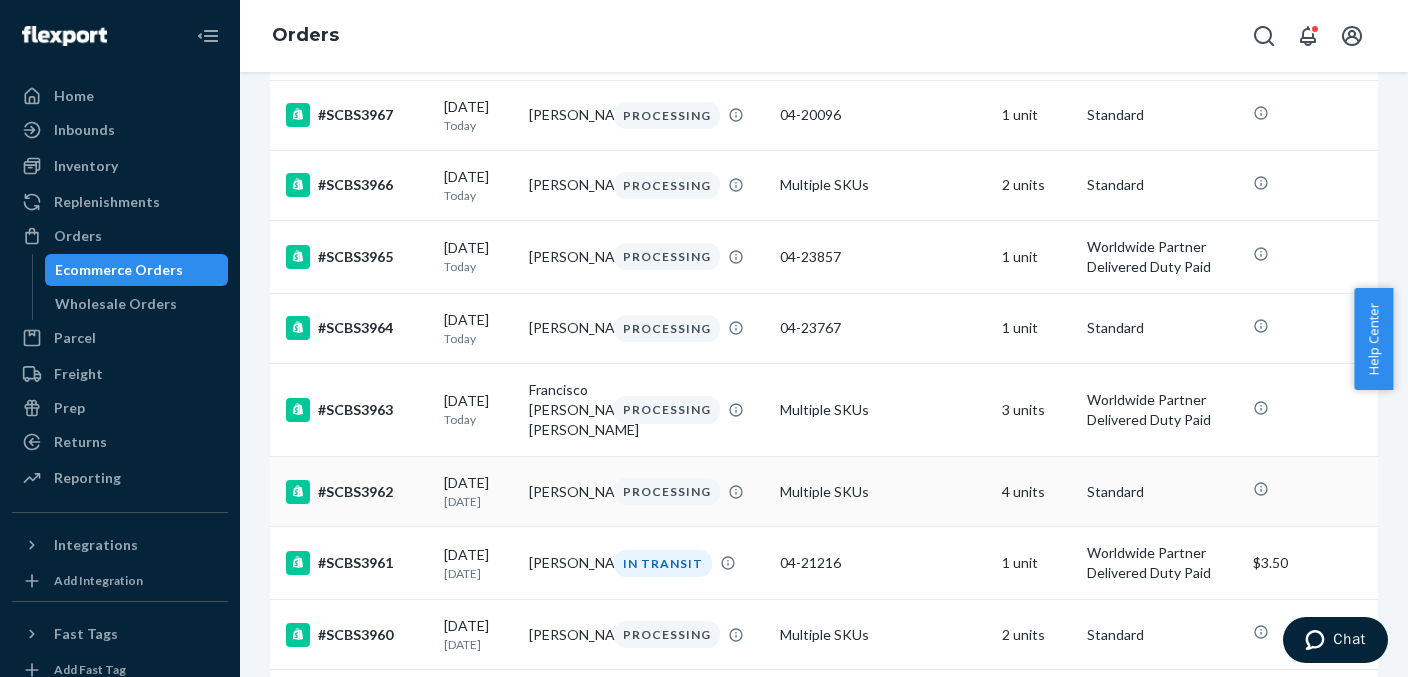 scroll, scrollTop: 300, scrollLeft: 0, axis: vertical 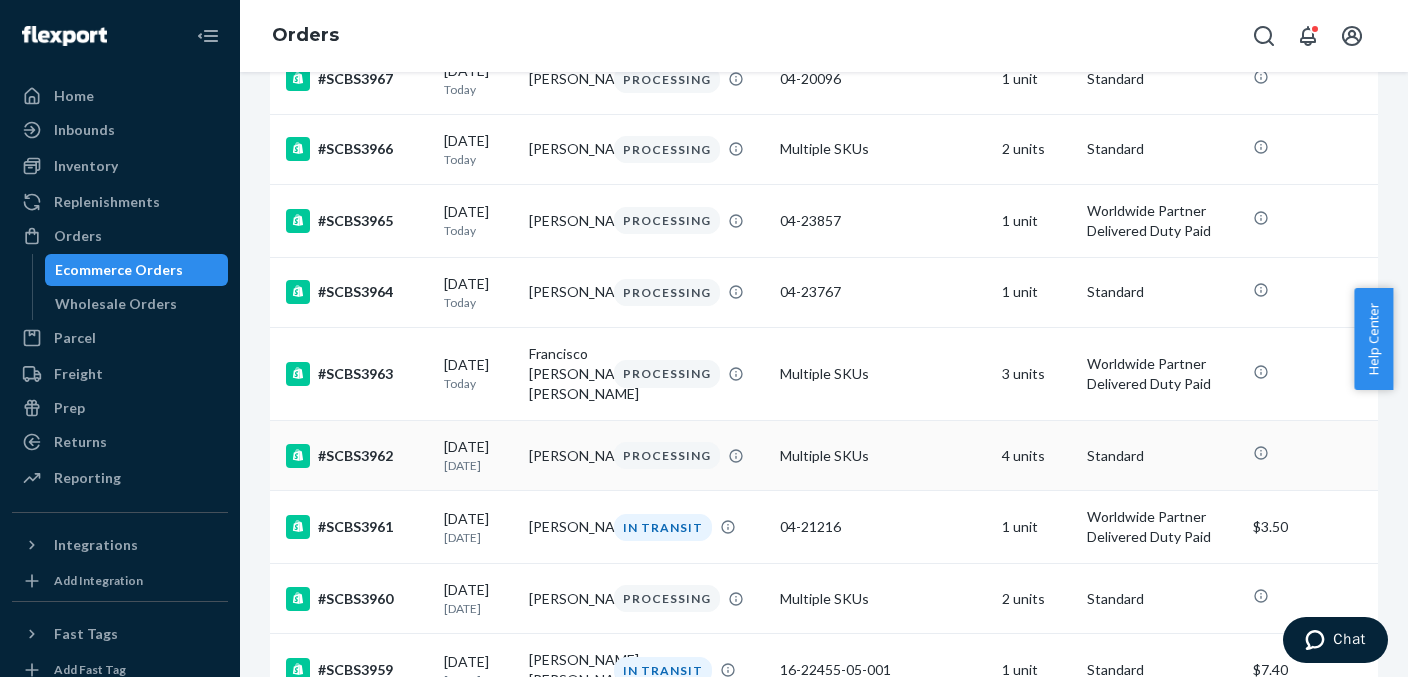 click on "4 units" at bounding box center [1036, 456] 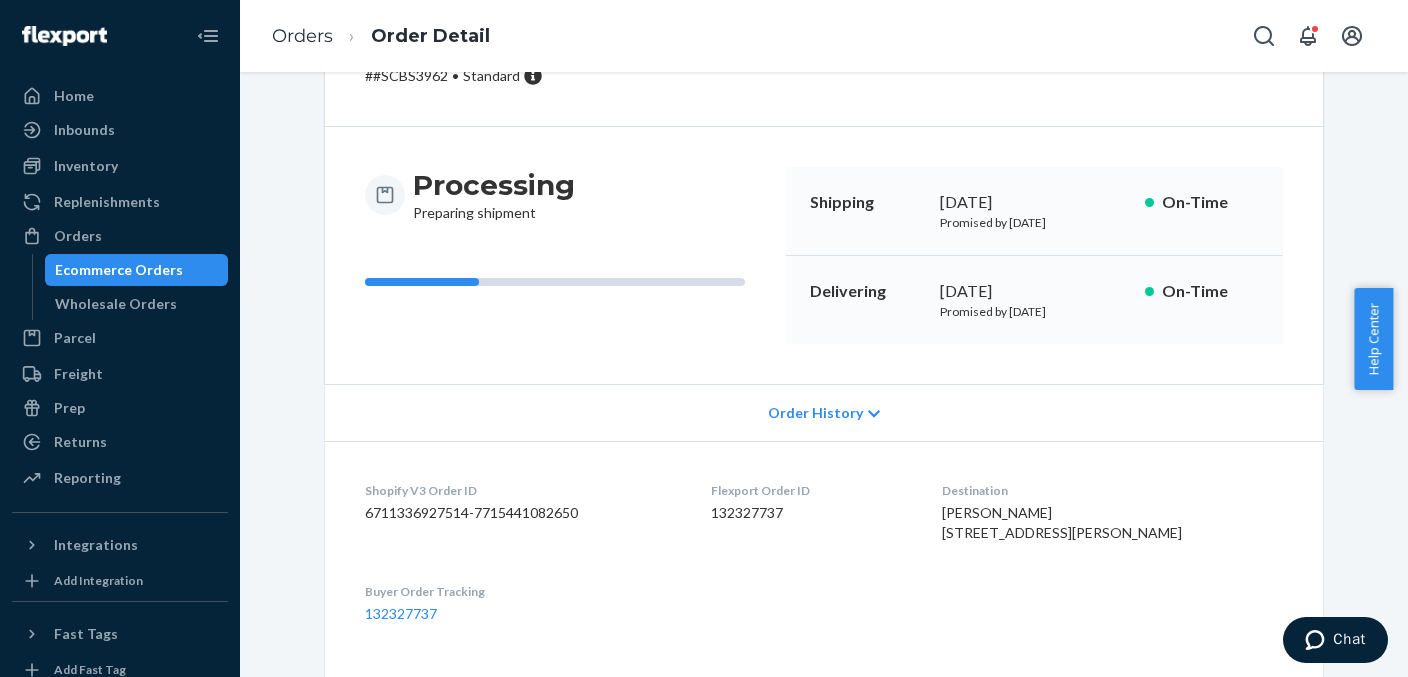 scroll, scrollTop: 100, scrollLeft: 0, axis: vertical 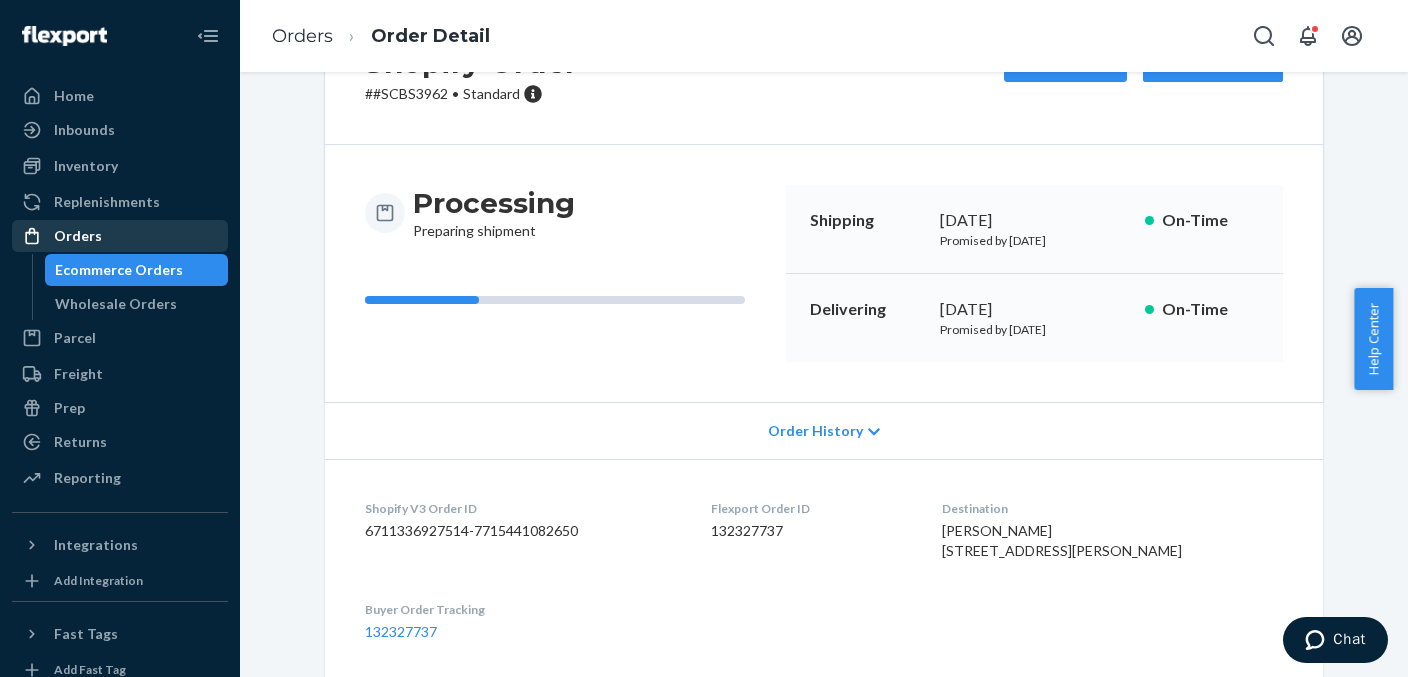 click on "Orders" at bounding box center (120, 236) 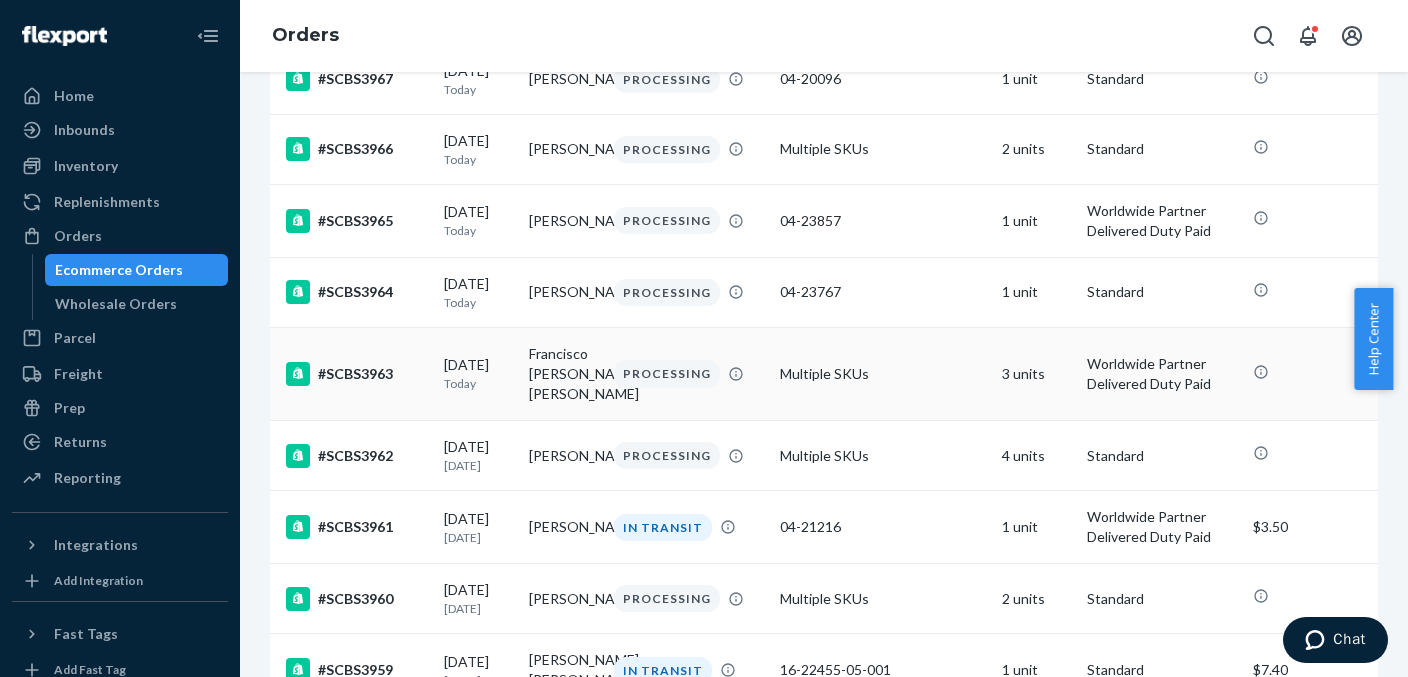 scroll, scrollTop: 100, scrollLeft: 0, axis: vertical 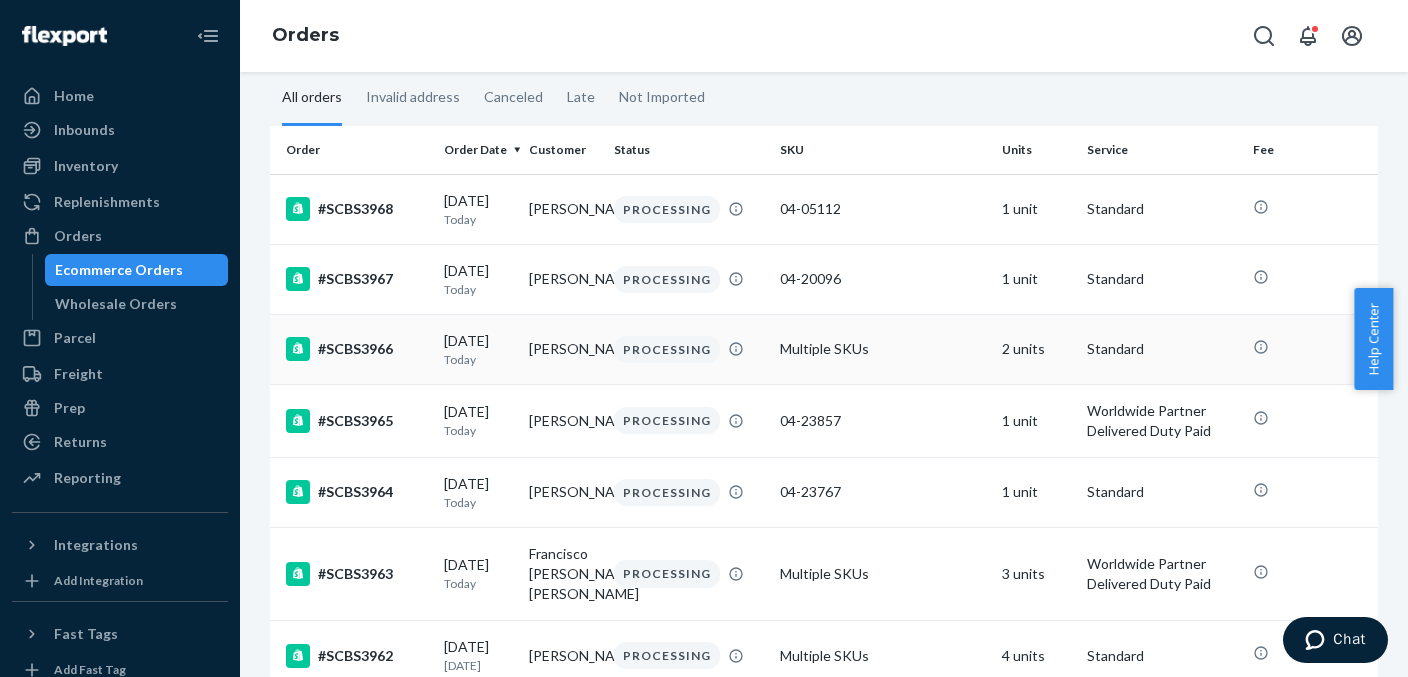 click on "2 units" at bounding box center [1036, 349] 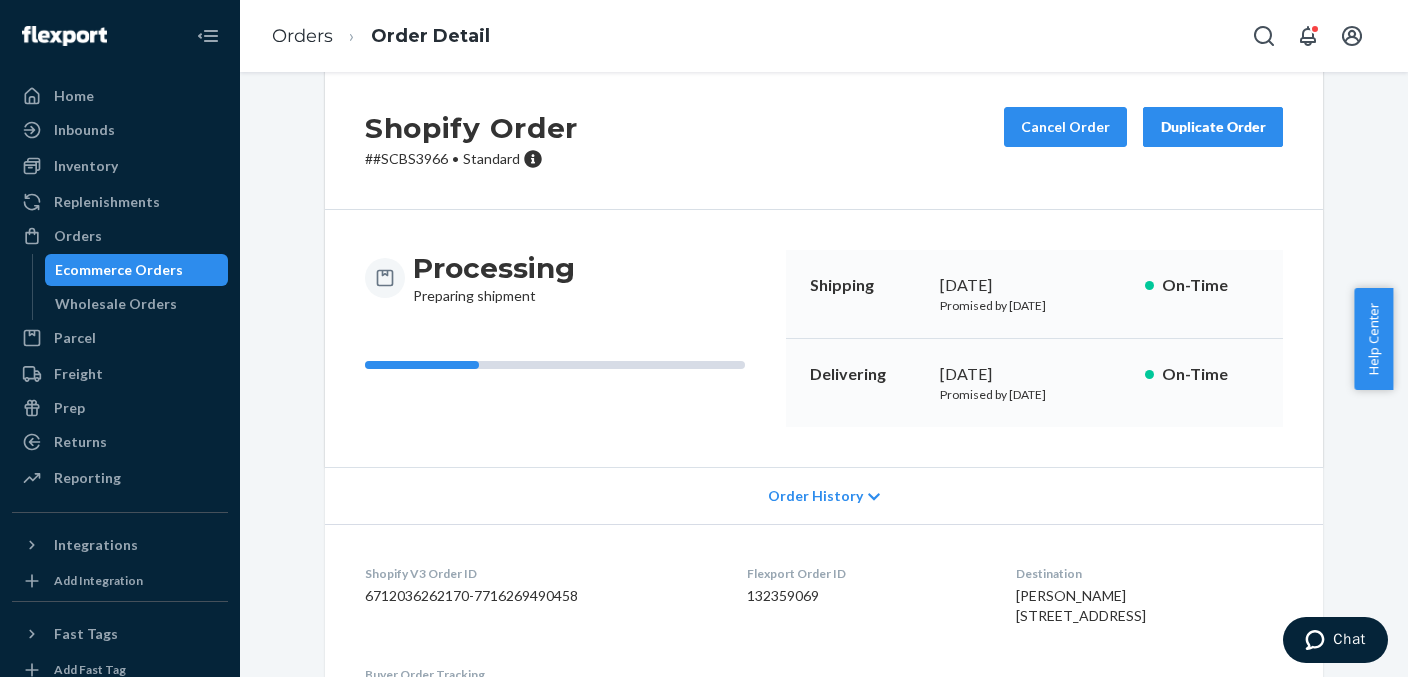 scroll, scrollTop: 0, scrollLeft: 0, axis: both 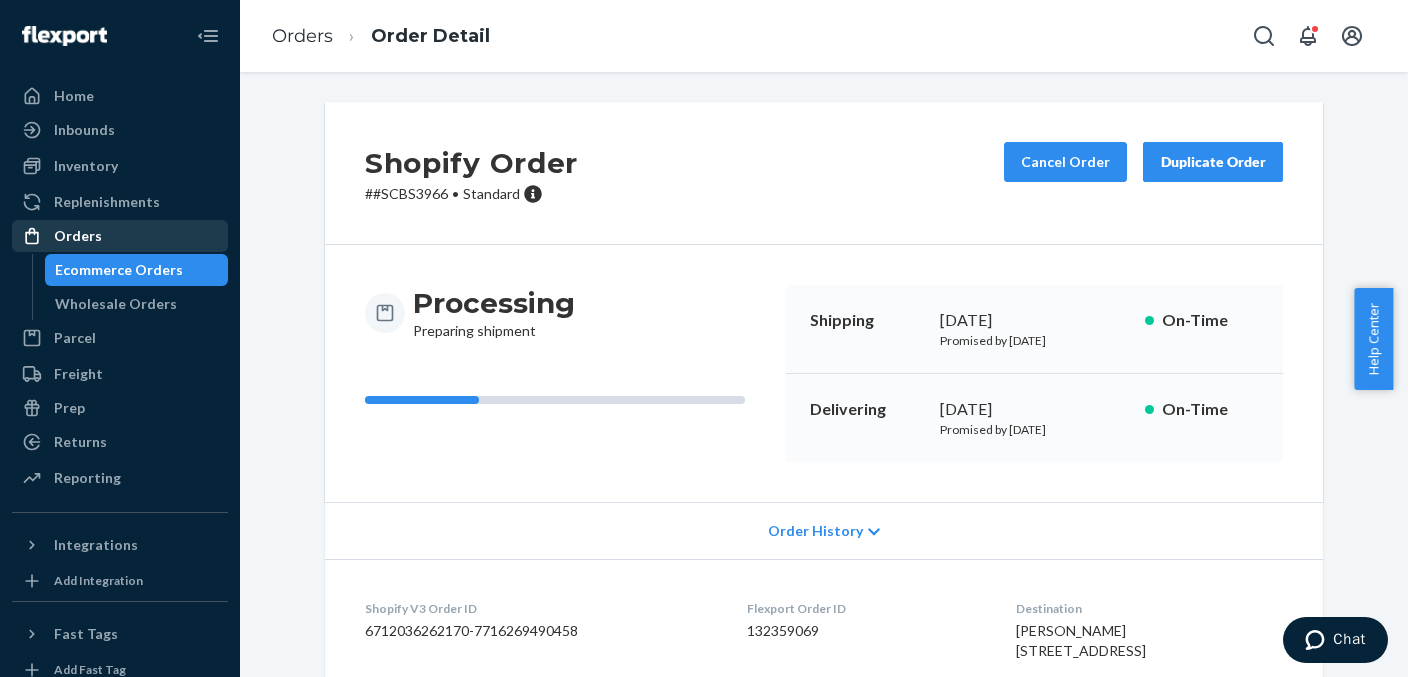 click on "Orders" at bounding box center [120, 236] 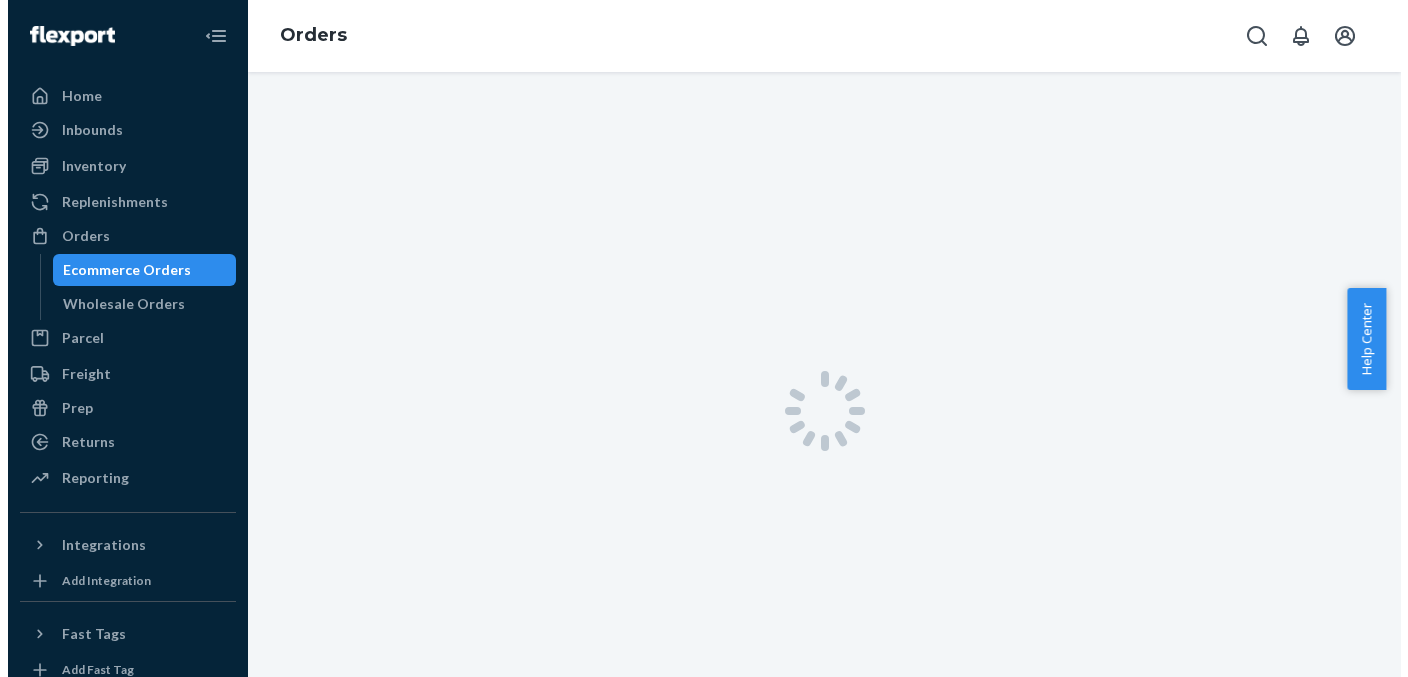 scroll, scrollTop: 0, scrollLeft: 0, axis: both 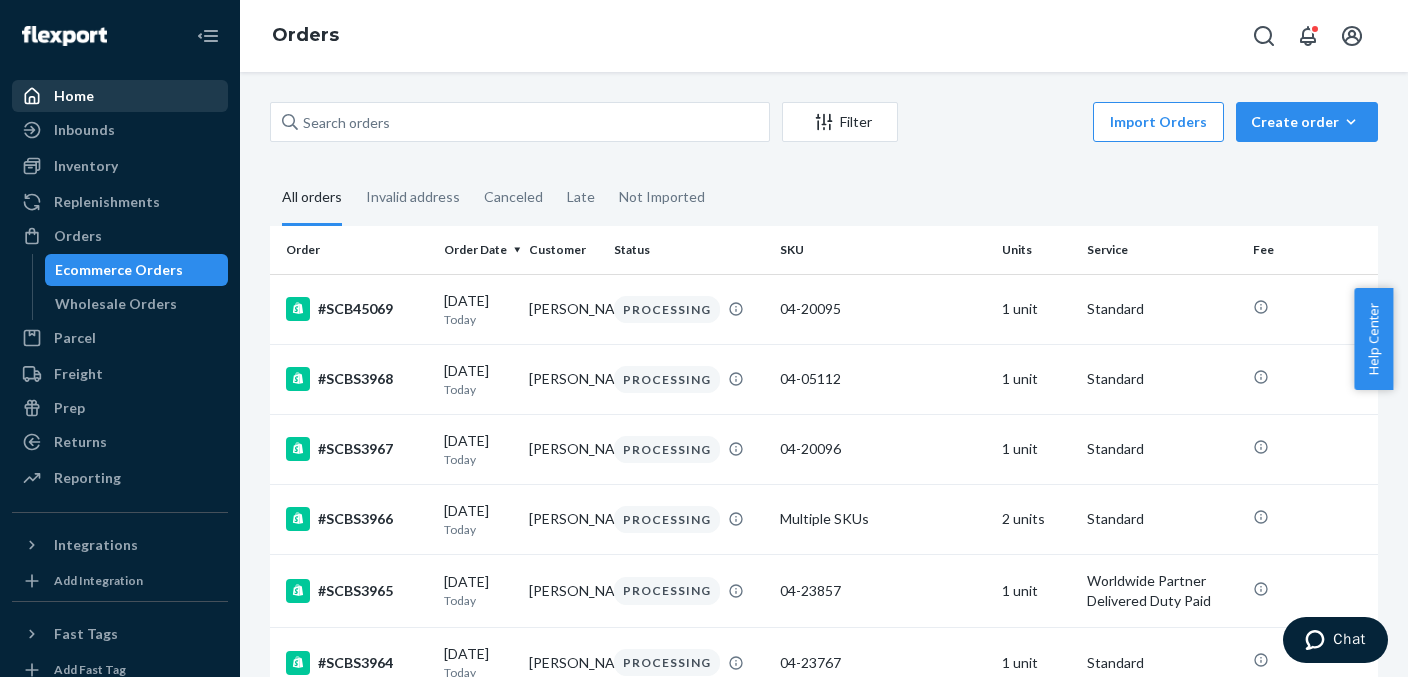 click on "Home" at bounding box center [120, 96] 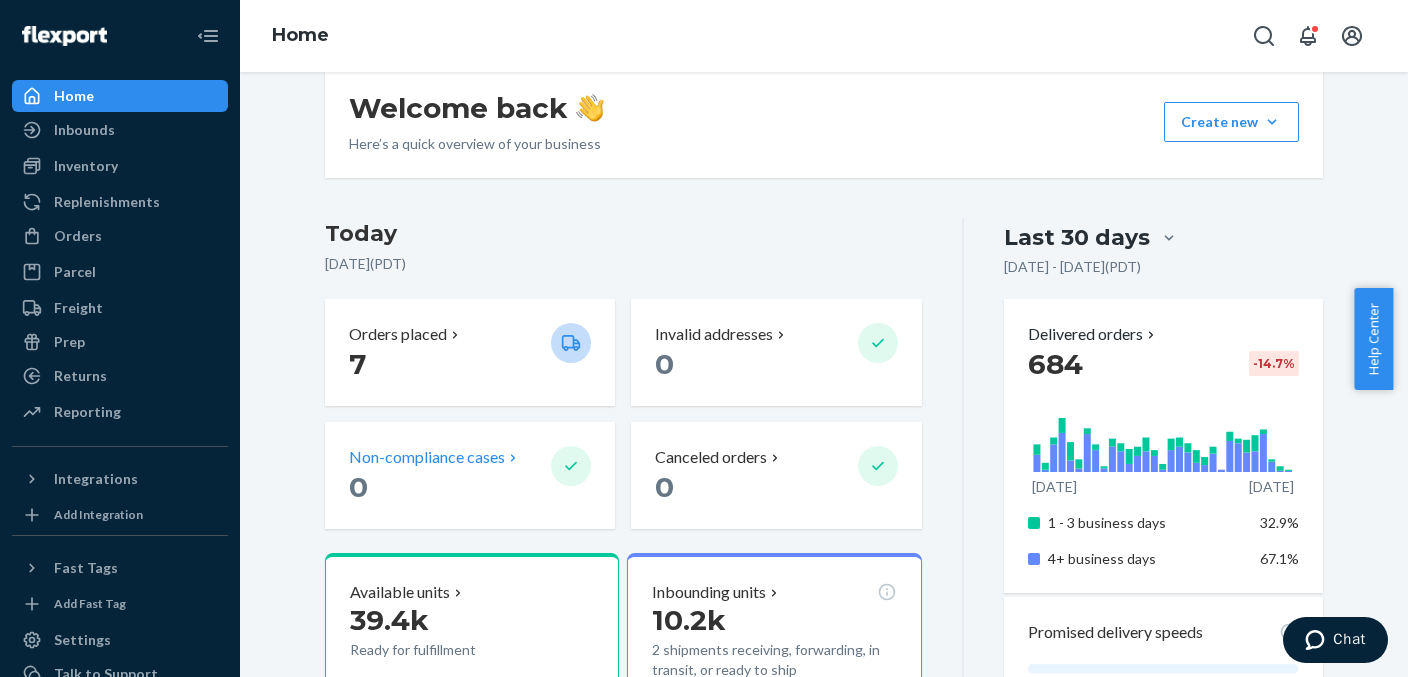 scroll, scrollTop: 0, scrollLeft: 0, axis: both 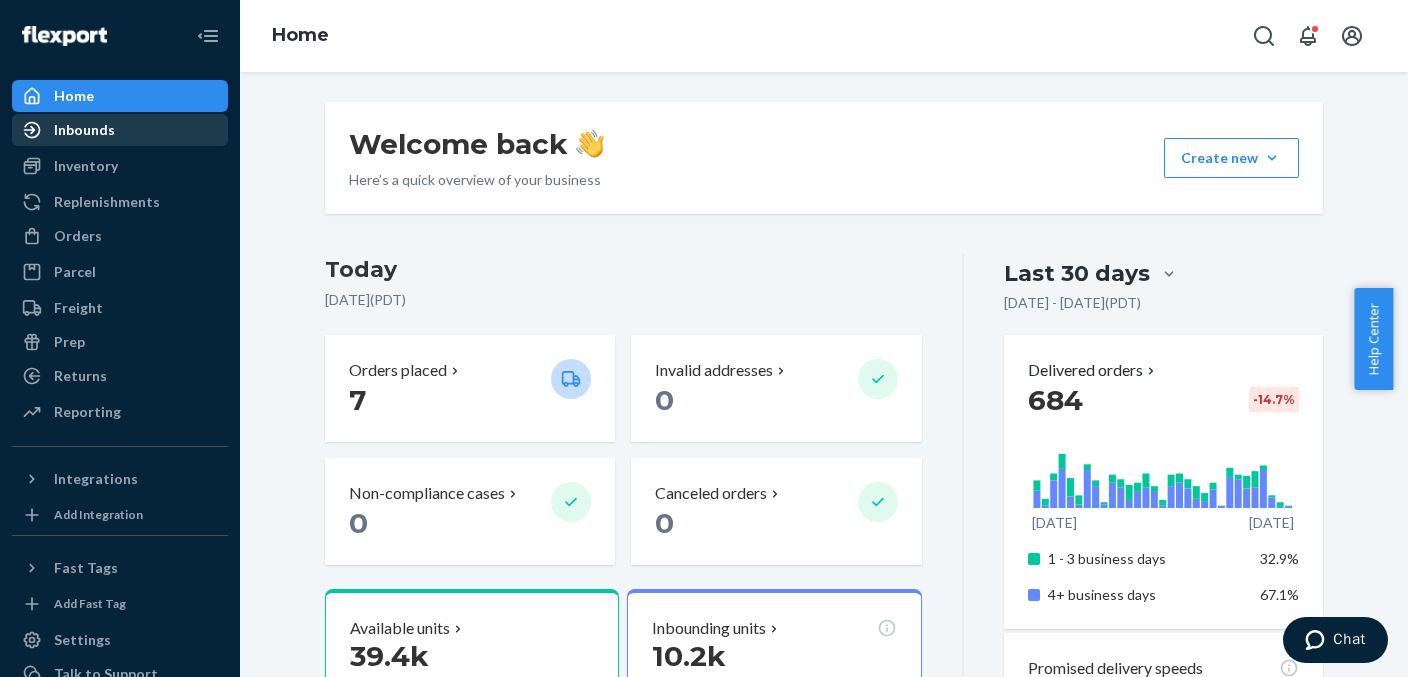 click on "Inbounds" at bounding box center [84, 130] 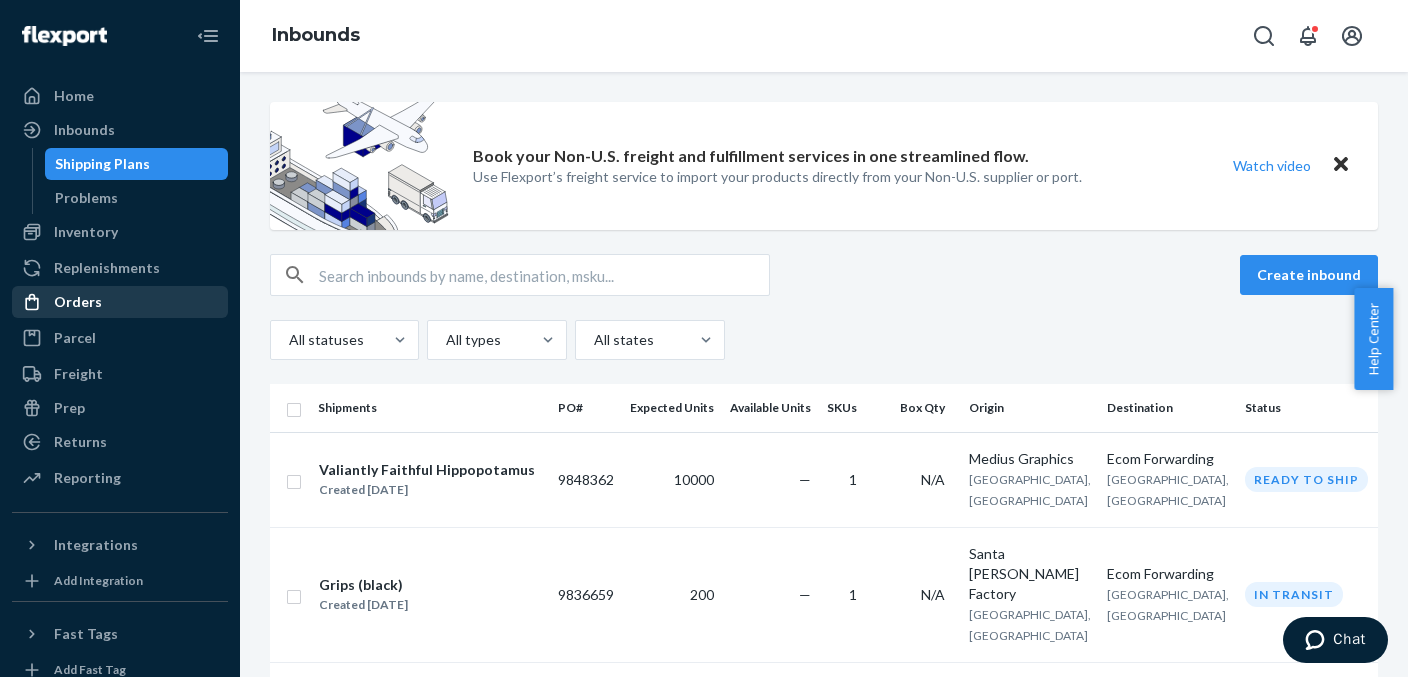 click on "Orders" at bounding box center [78, 302] 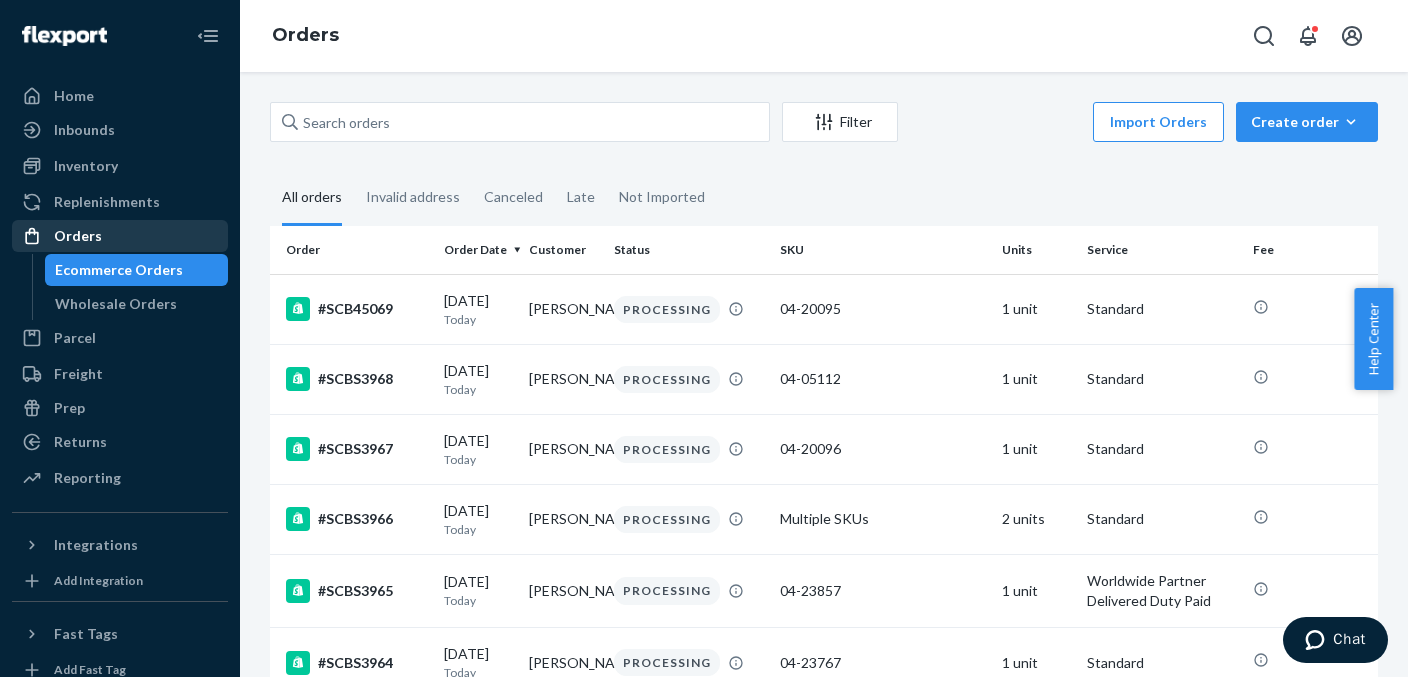 click on "Orders" at bounding box center (120, 236) 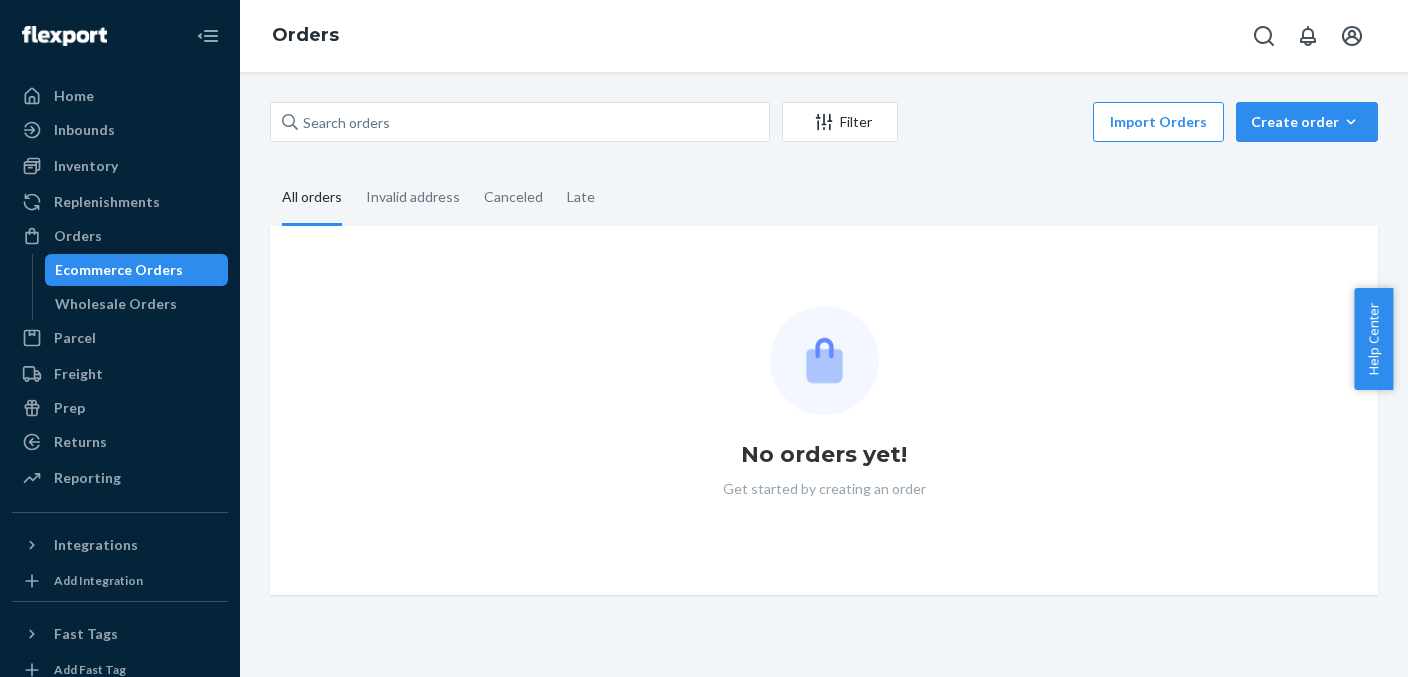 scroll, scrollTop: 0, scrollLeft: 0, axis: both 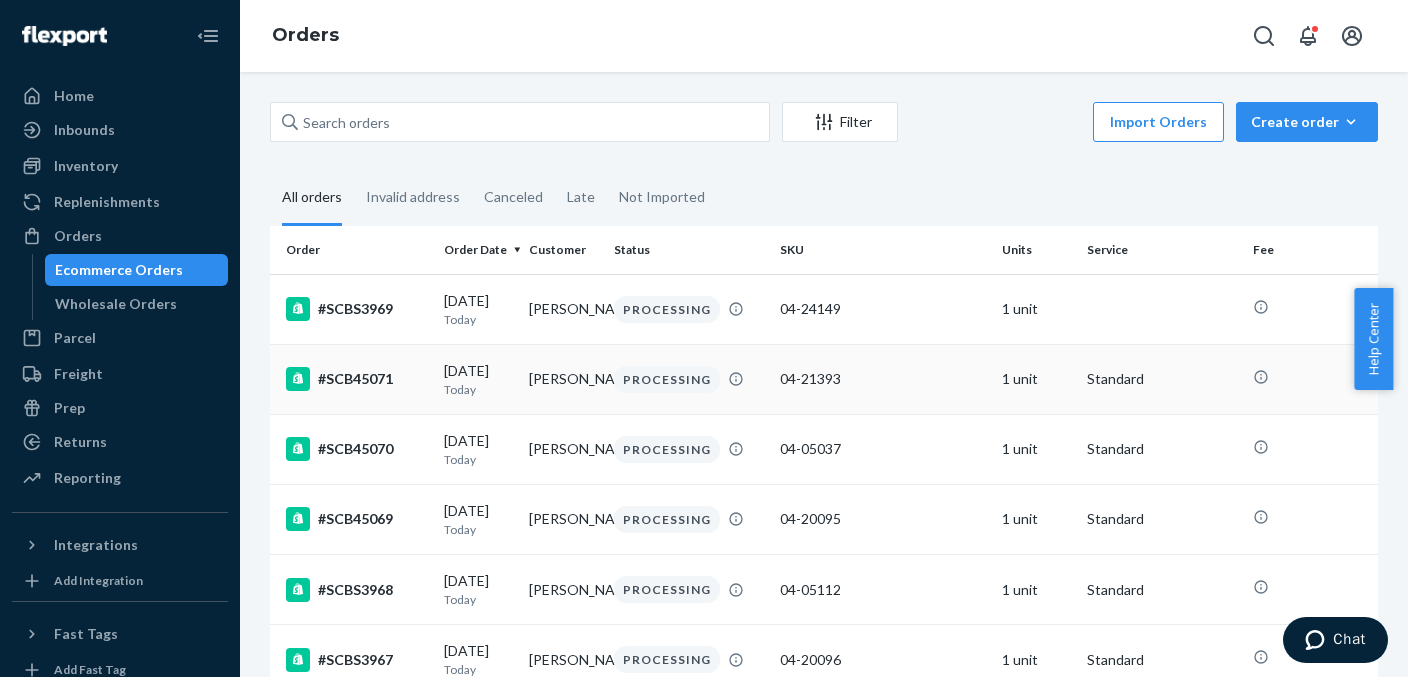 click on "1 unit" at bounding box center [1036, 379] 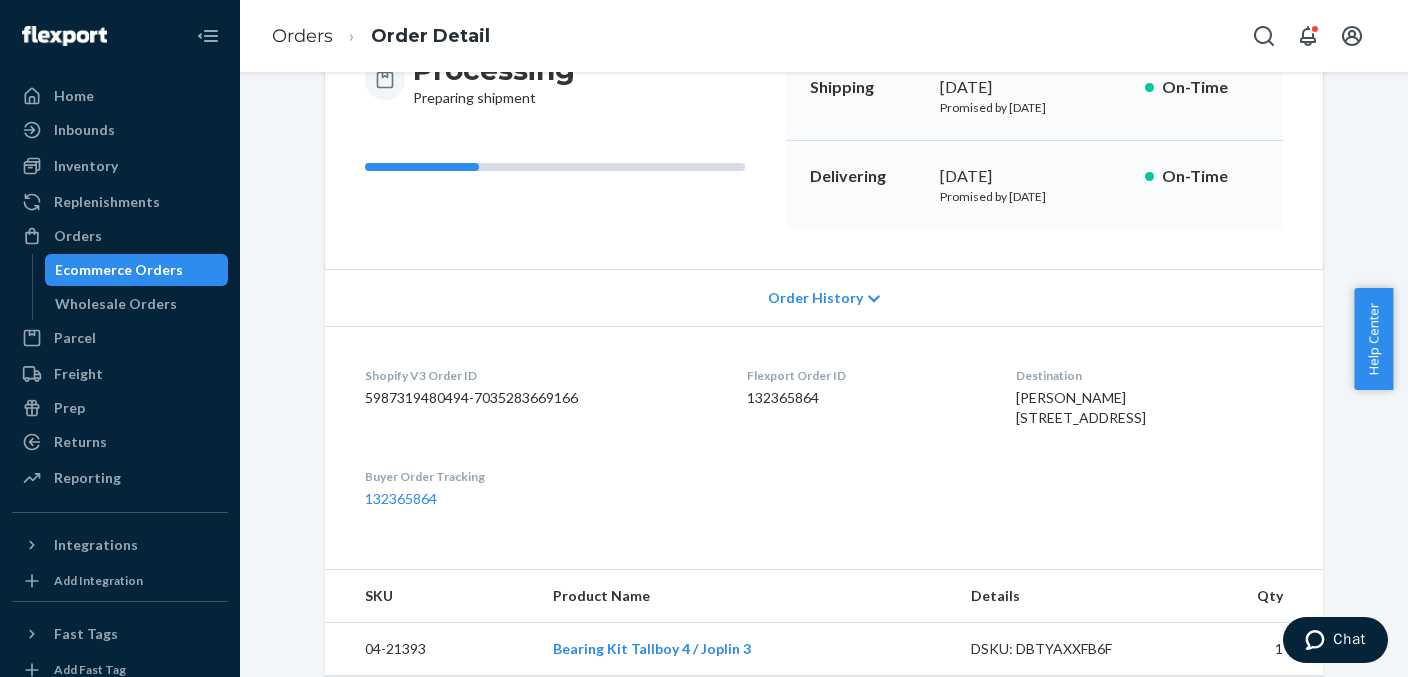 scroll, scrollTop: 100, scrollLeft: 0, axis: vertical 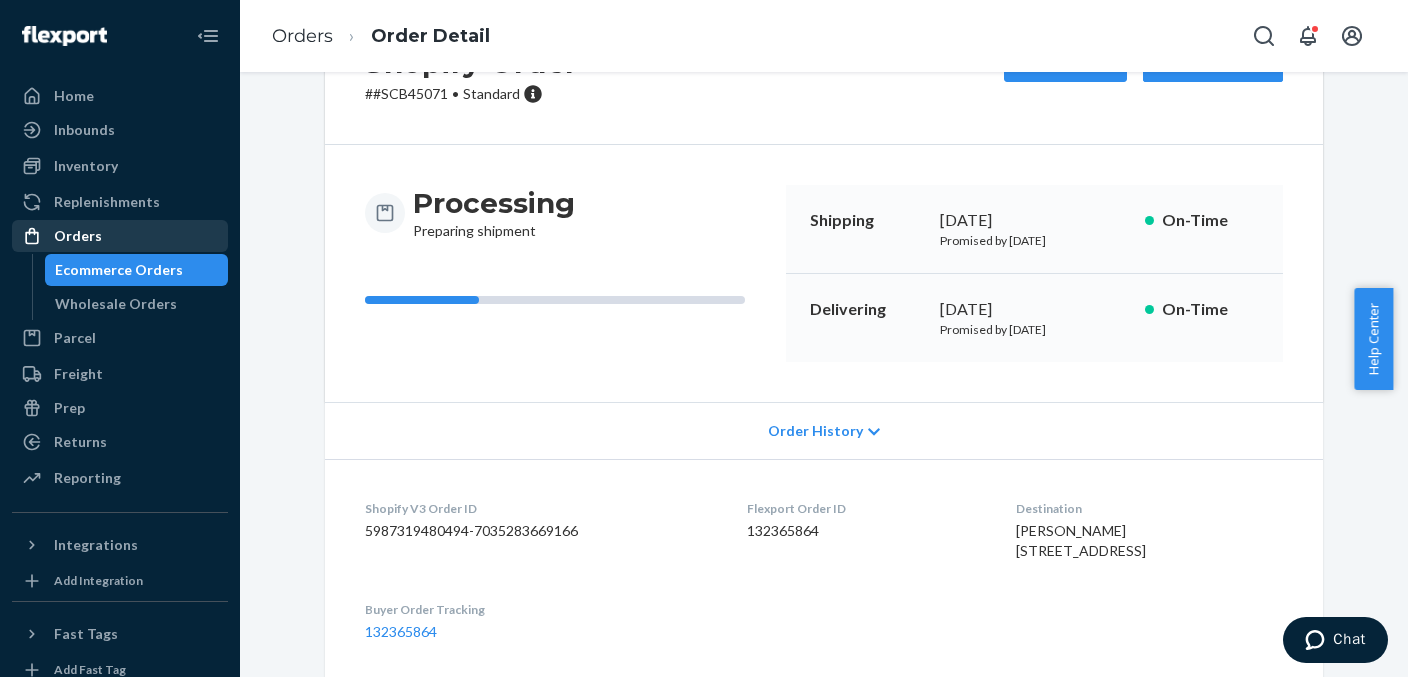 click on "Orders" at bounding box center [120, 236] 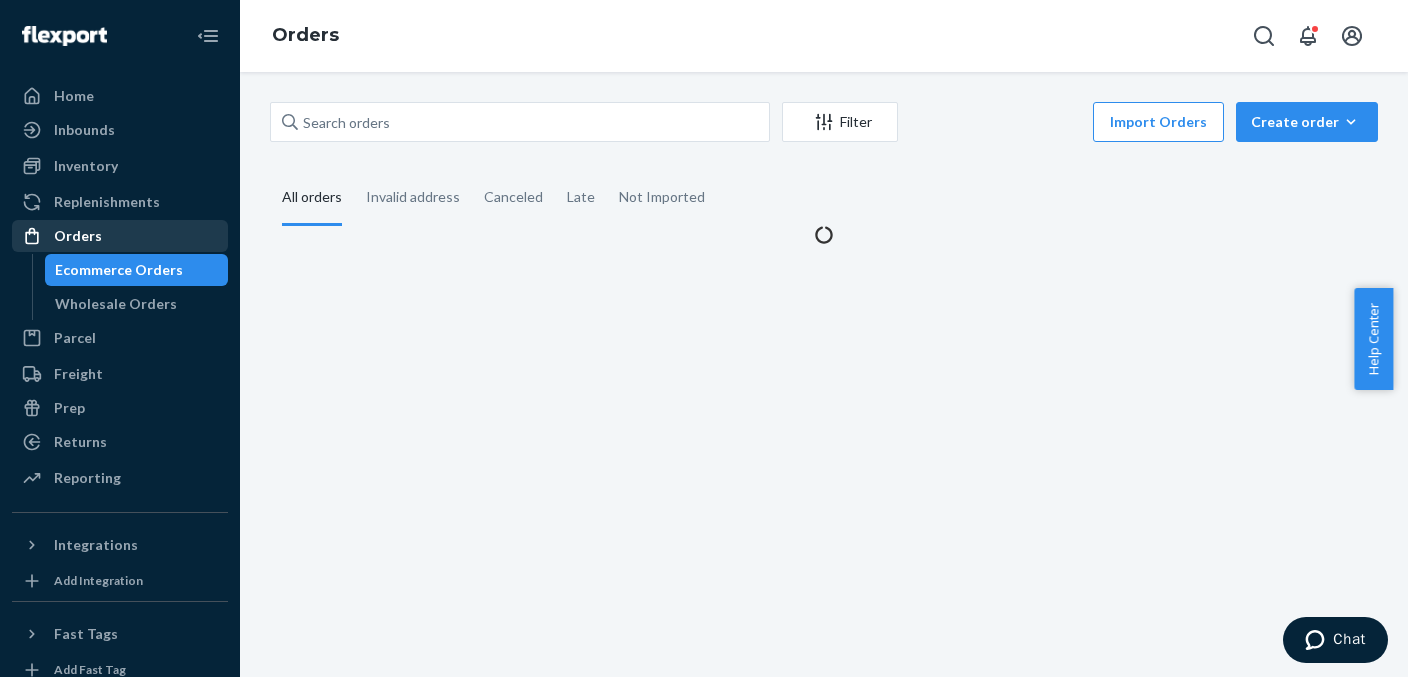 scroll, scrollTop: 0, scrollLeft: 0, axis: both 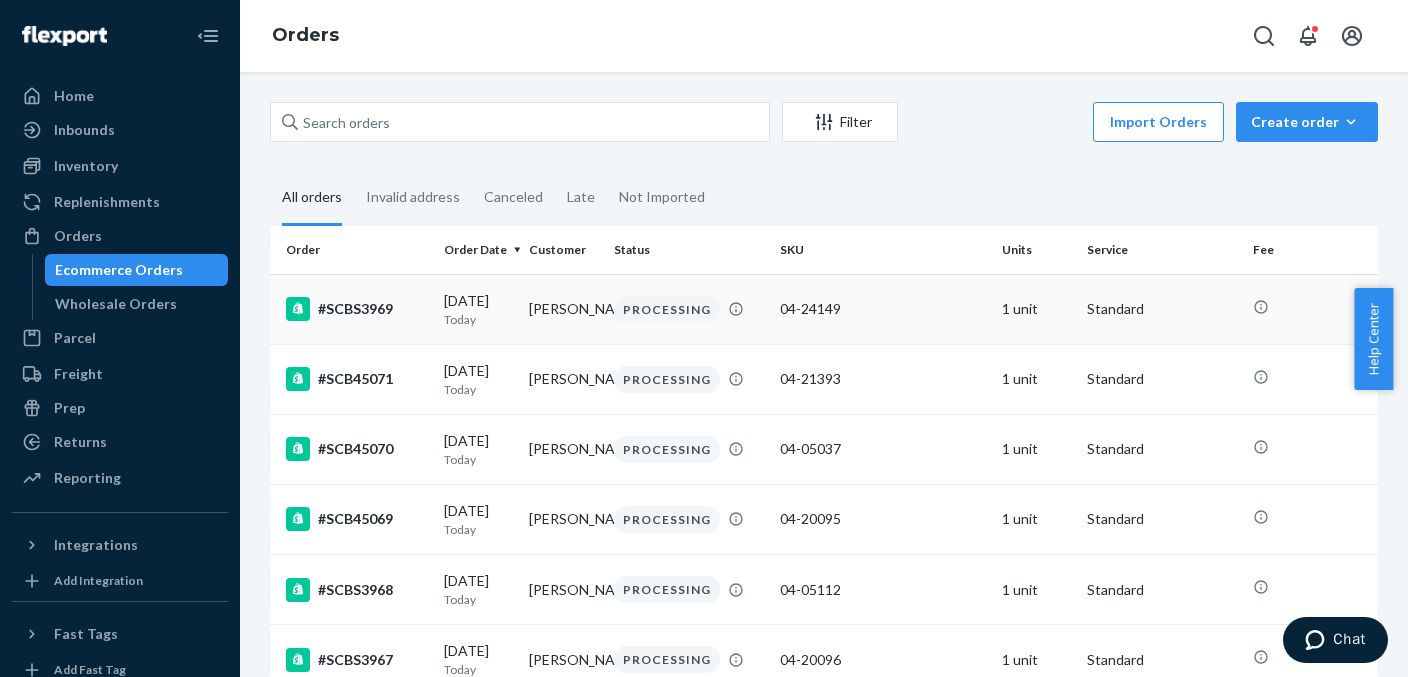 drag, startPoint x: 1011, startPoint y: 319, endPoint x: 996, endPoint y: 320, distance: 15.033297 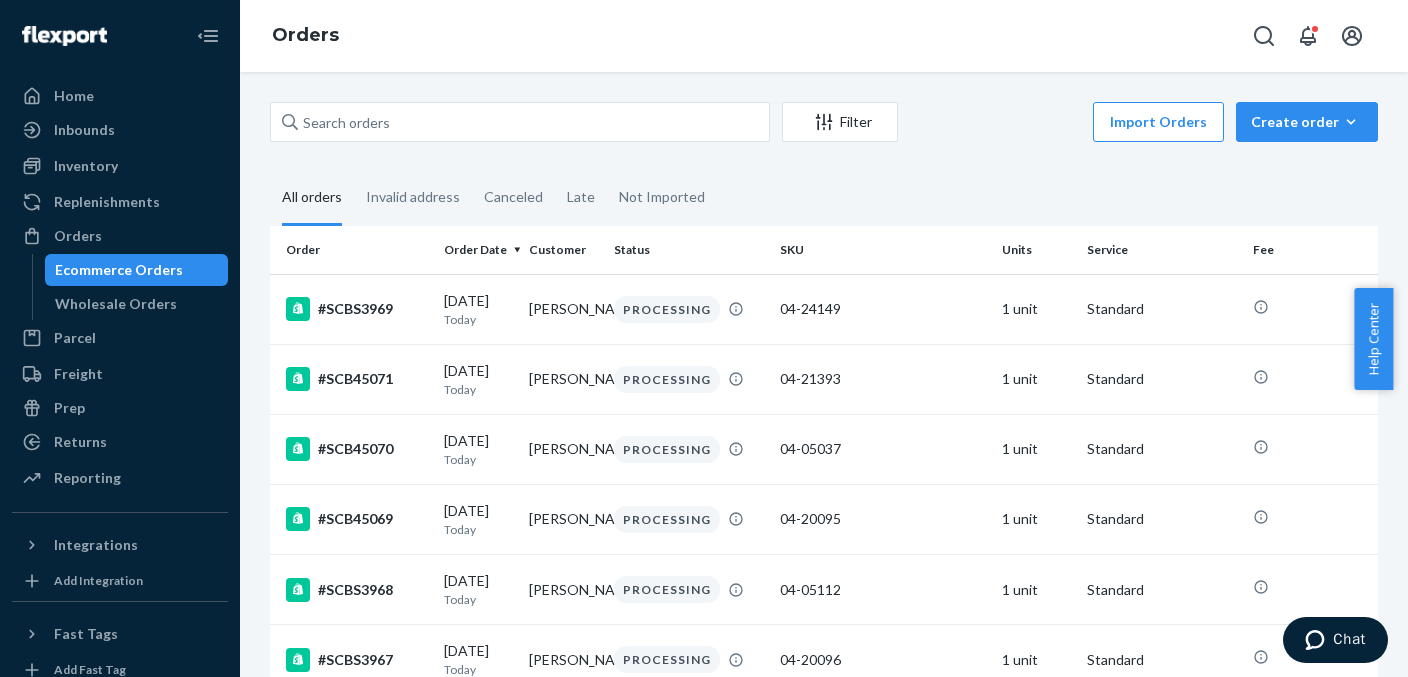 drag, startPoint x: 996, startPoint y: 320, endPoint x: 1054, endPoint y: 176, distance: 155.24174 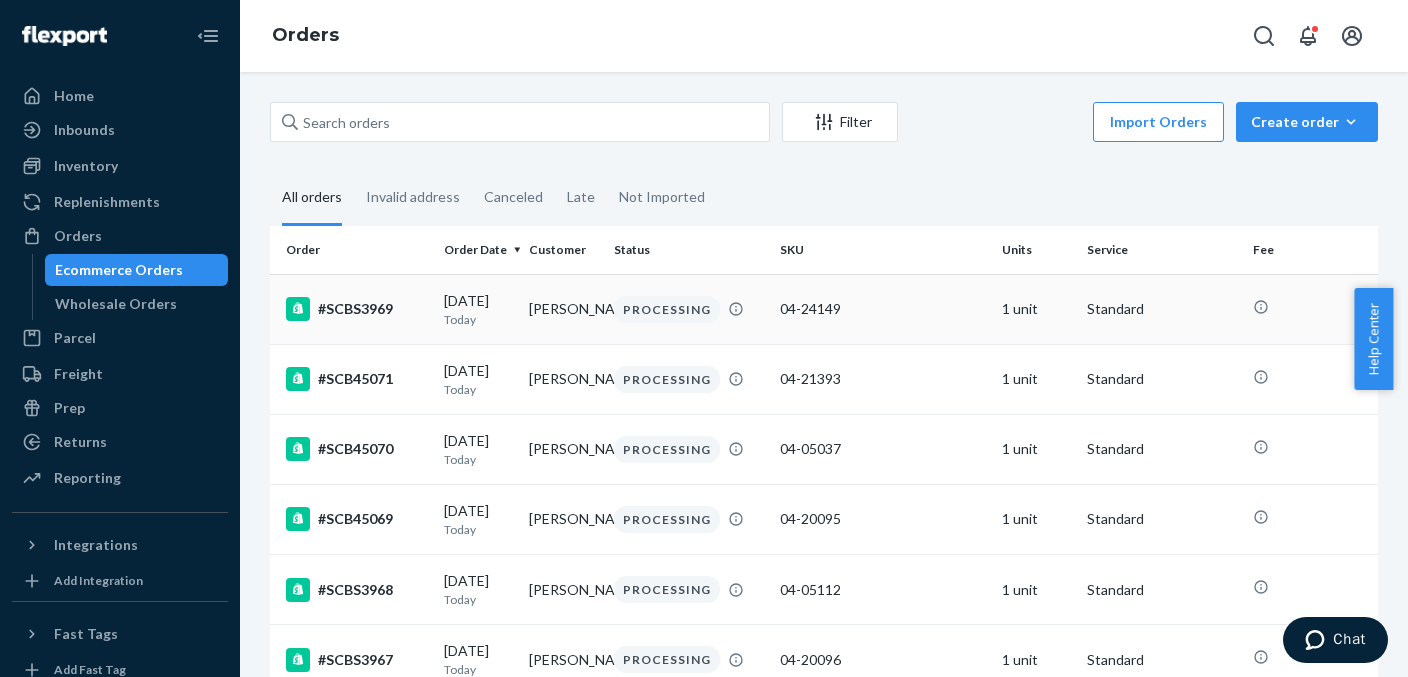 click on "1 unit" at bounding box center [1036, 309] 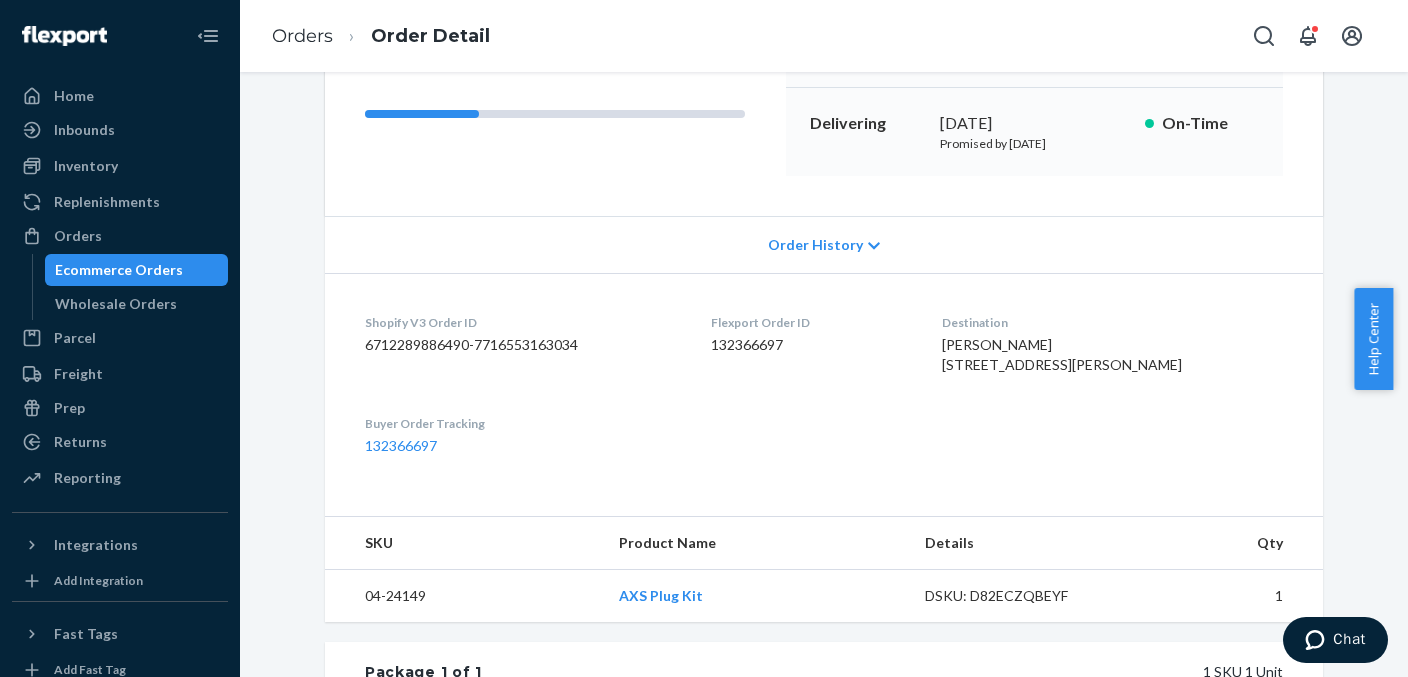 scroll, scrollTop: 300, scrollLeft: 0, axis: vertical 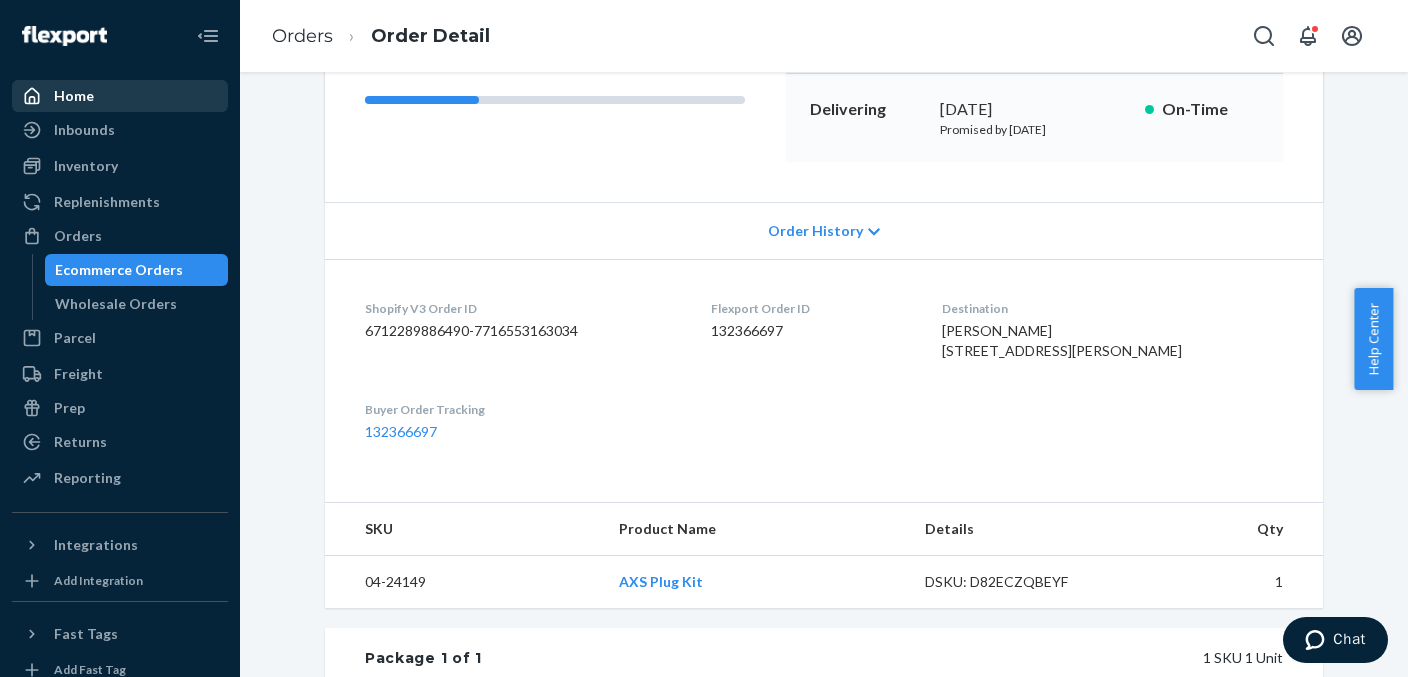 click on "Home" at bounding box center [120, 96] 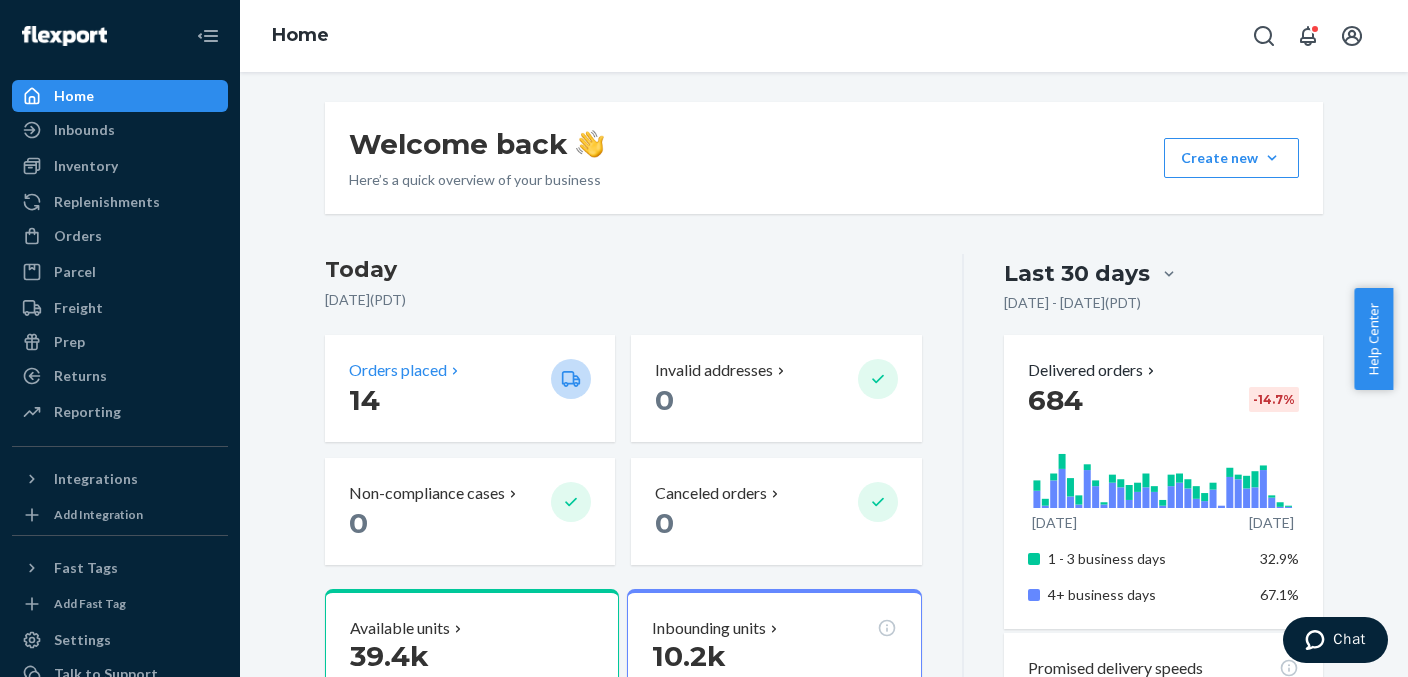 click on "14" at bounding box center [442, 400] 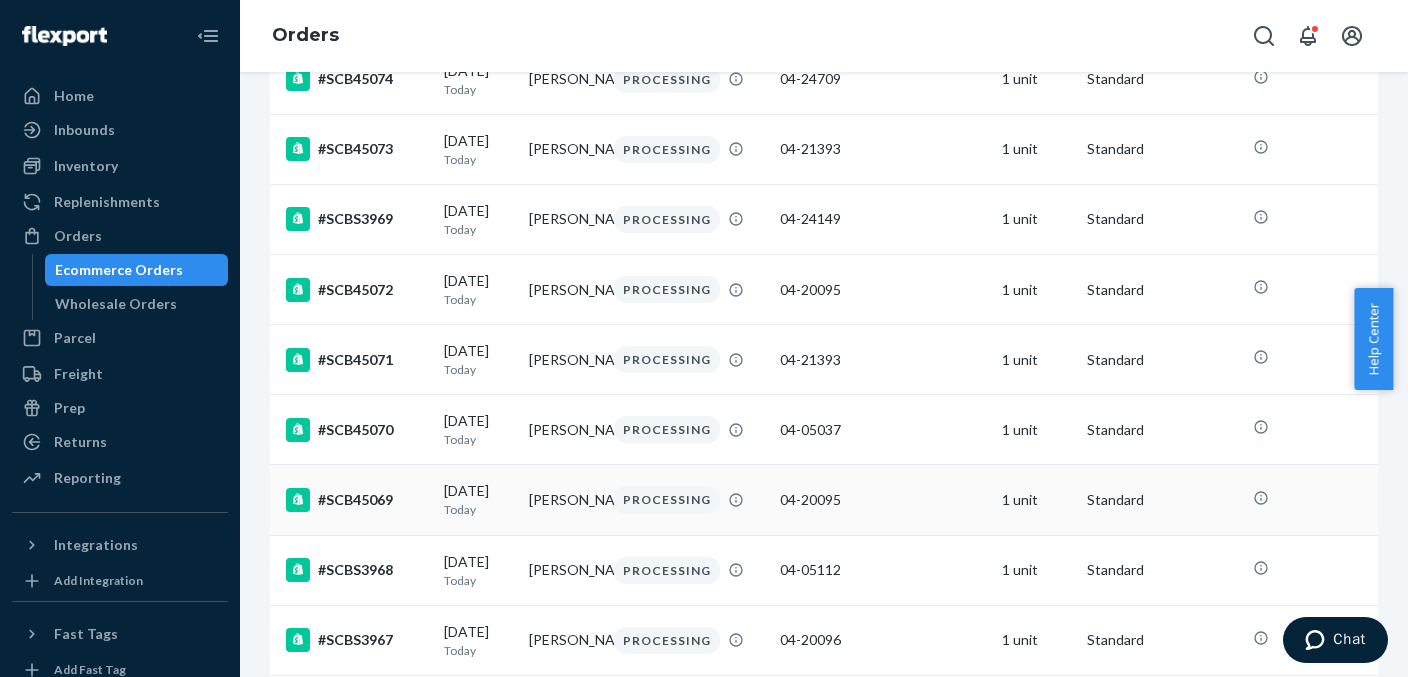 scroll, scrollTop: 0, scrollLeft: 0, axis: both 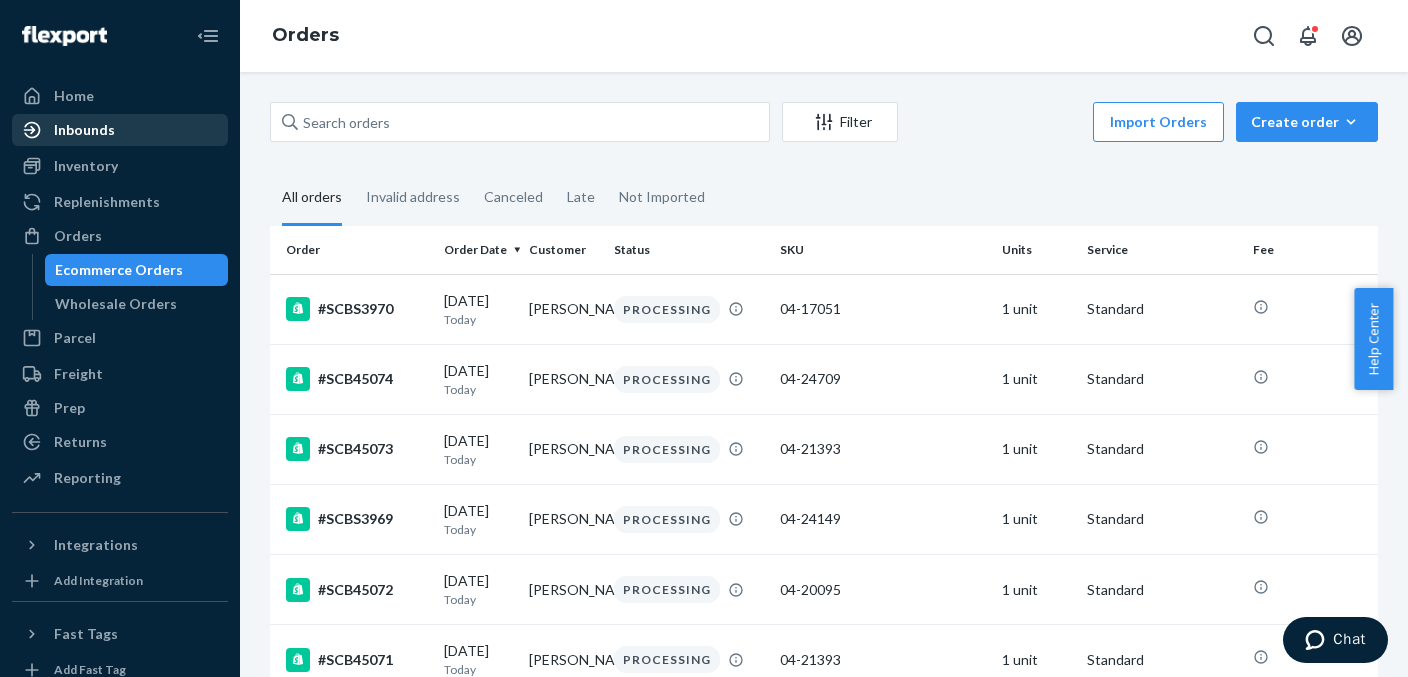 click on "Inbounds" at bounding box center (84, 130) 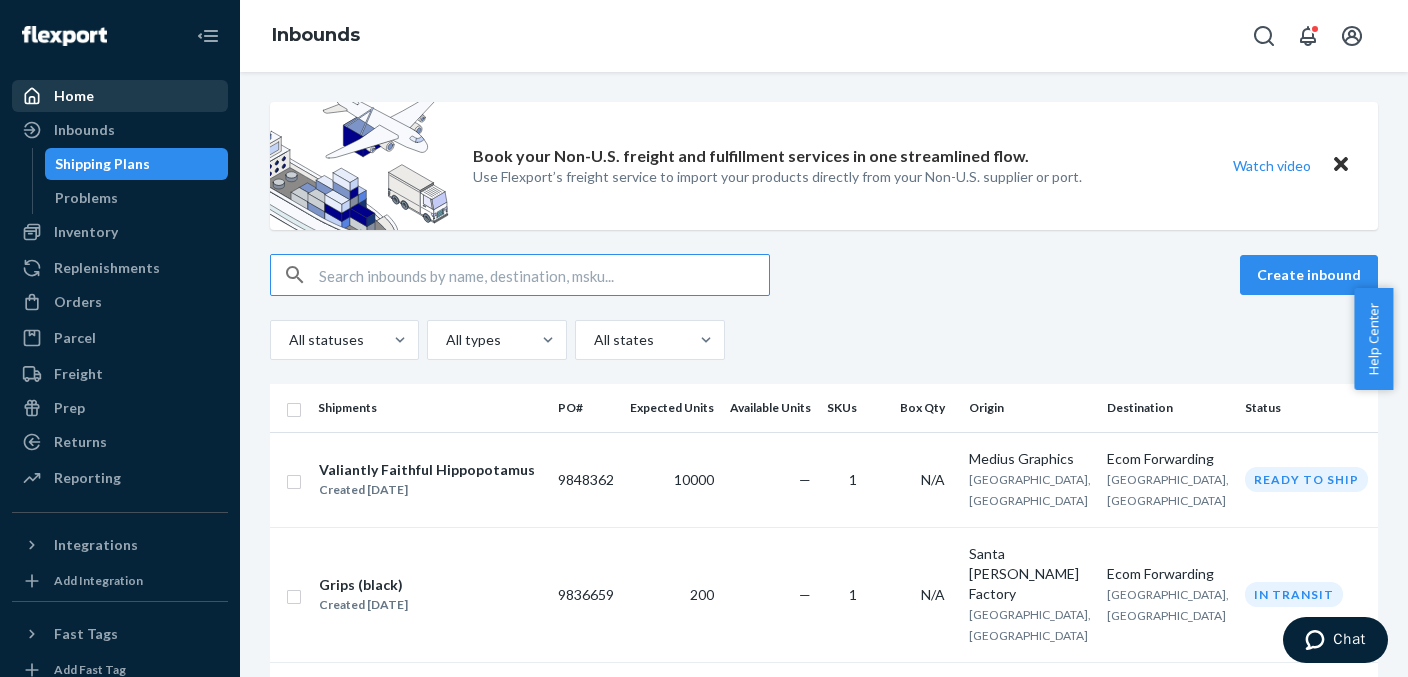click on "Home" at bounding box center [74, 96] 